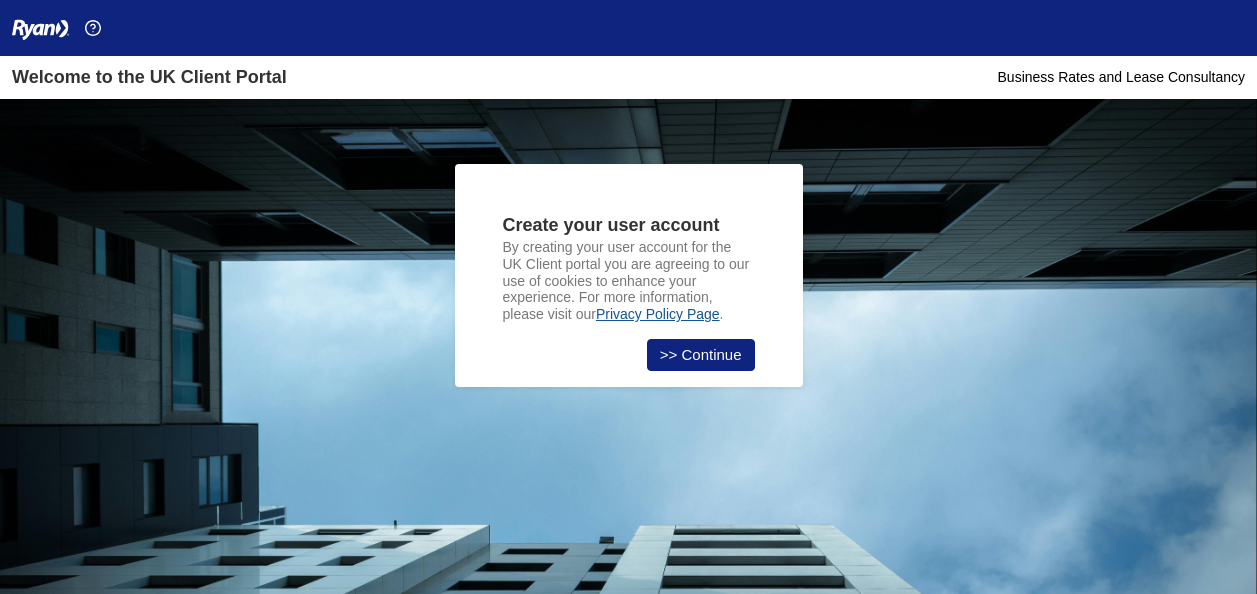 scroll, scrollTop: 0, scrollLeft: 0, axis: both 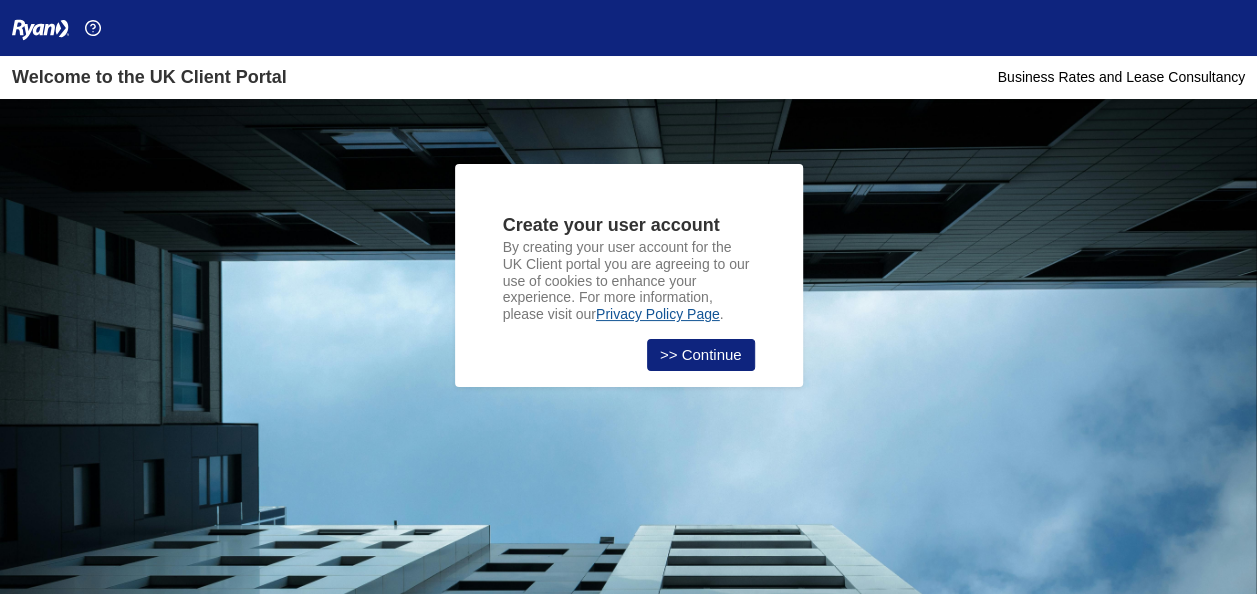 click on "Business Rates and Lease Consultancy" at bounding box center [1121, 77] 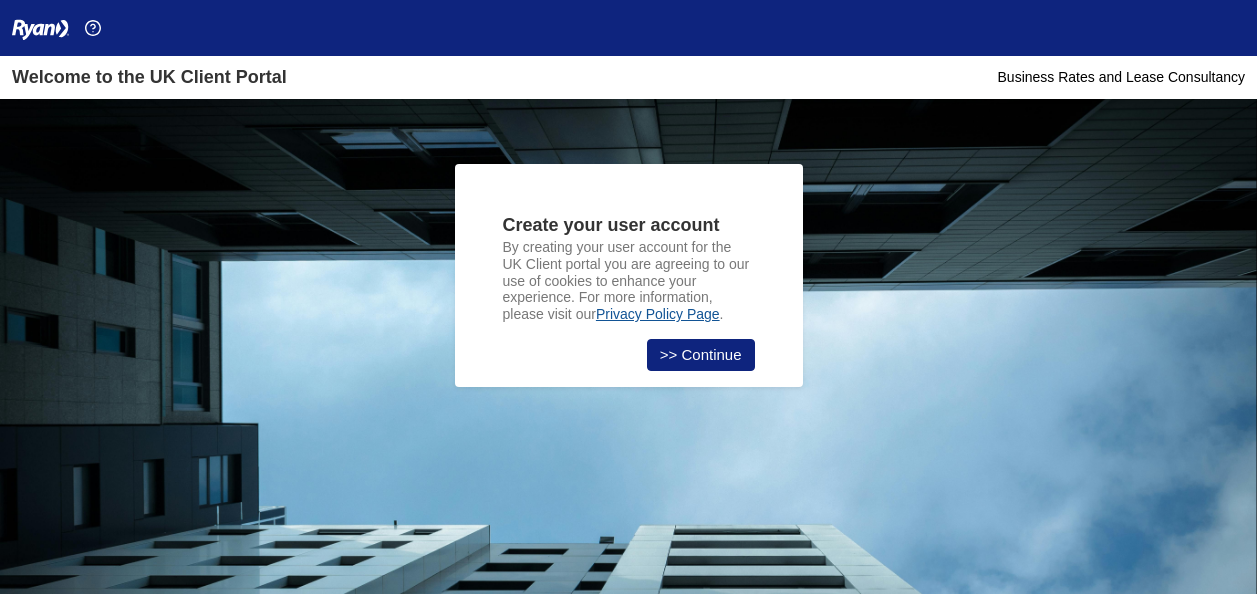 scroll, scrollTop: 0, scrollLeft: 0, axis: both 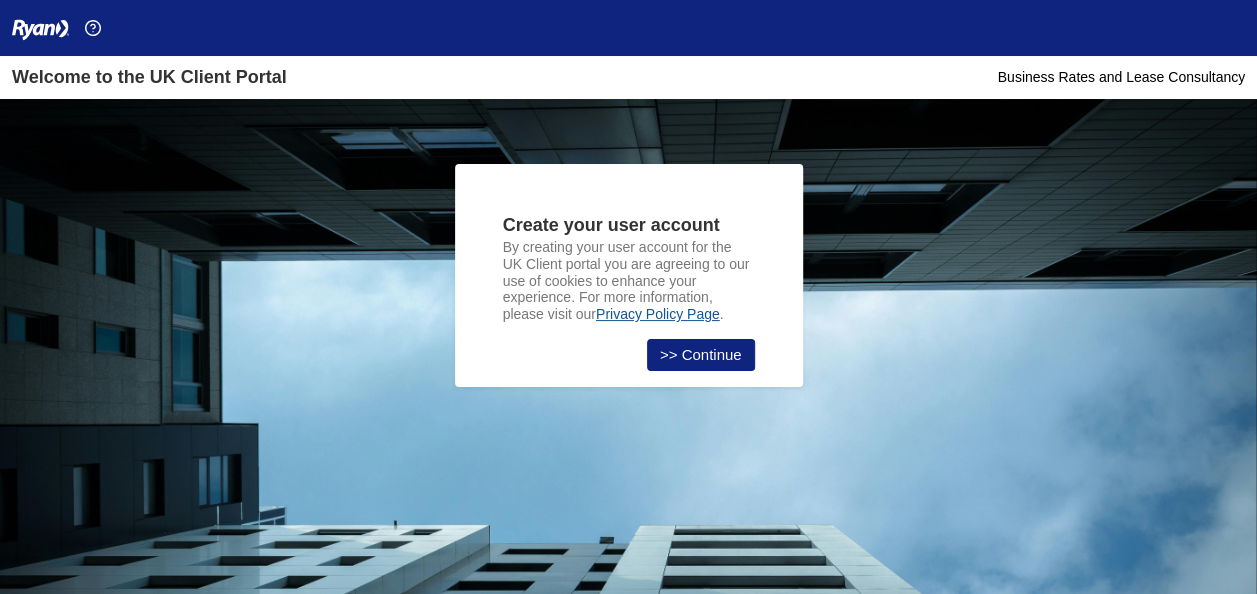 click at bounding box center [40, 30] 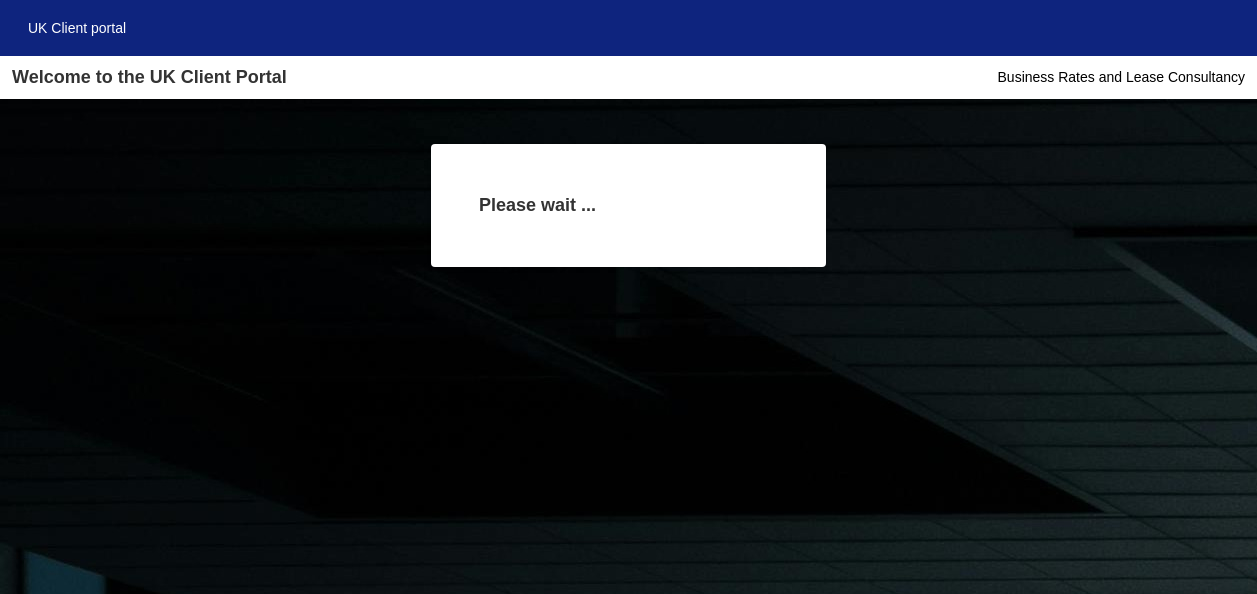 scroll, scrollTop: 0, scrollLeft: 0, axis: both 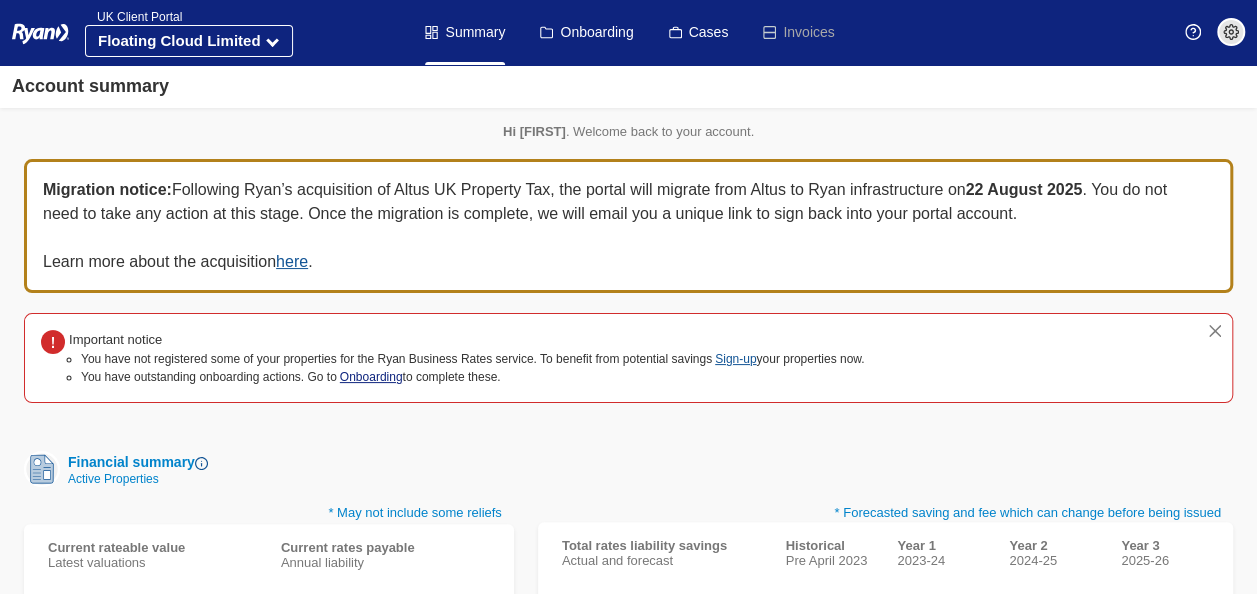 click on "Onboarding" at bounding box center [371, 377] 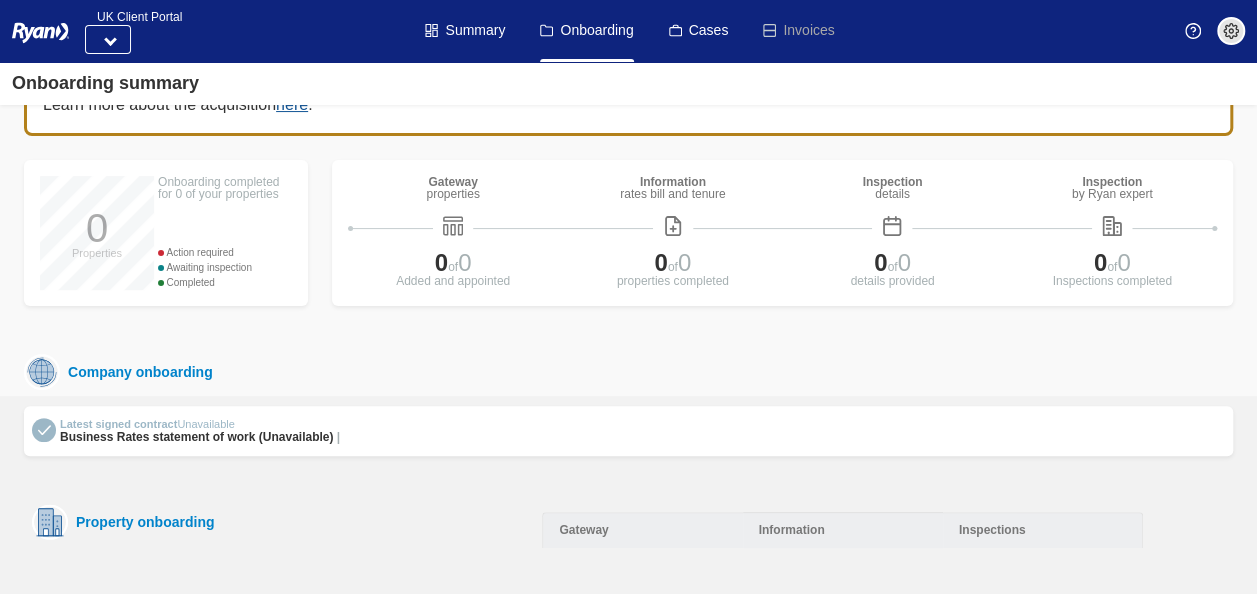 scroll, scrollTop: 120, scrollLeft: 0, axis: vertical 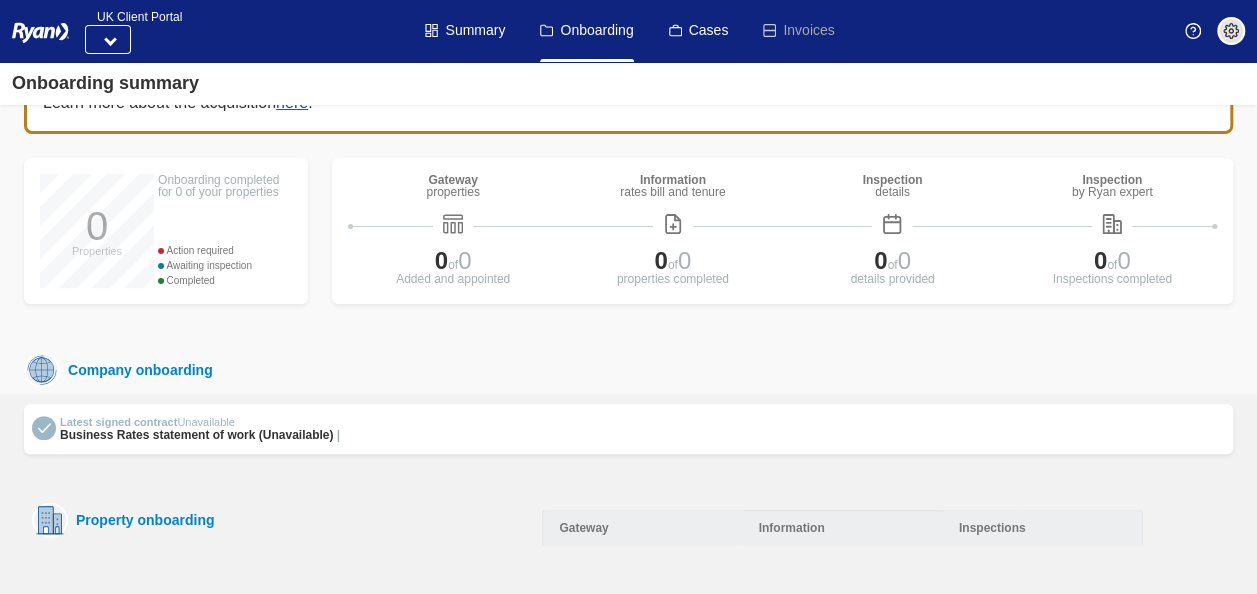 click at bounding box center (44, 428) 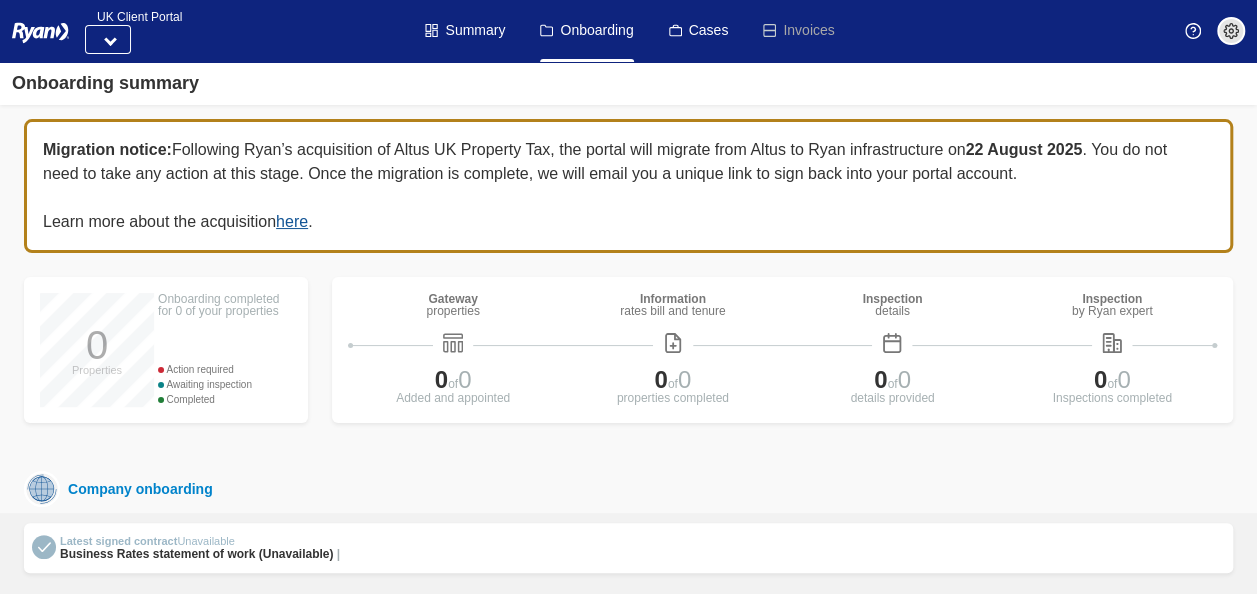 scroll, scrollTop: 0, scrollLeft: 0, axis: both 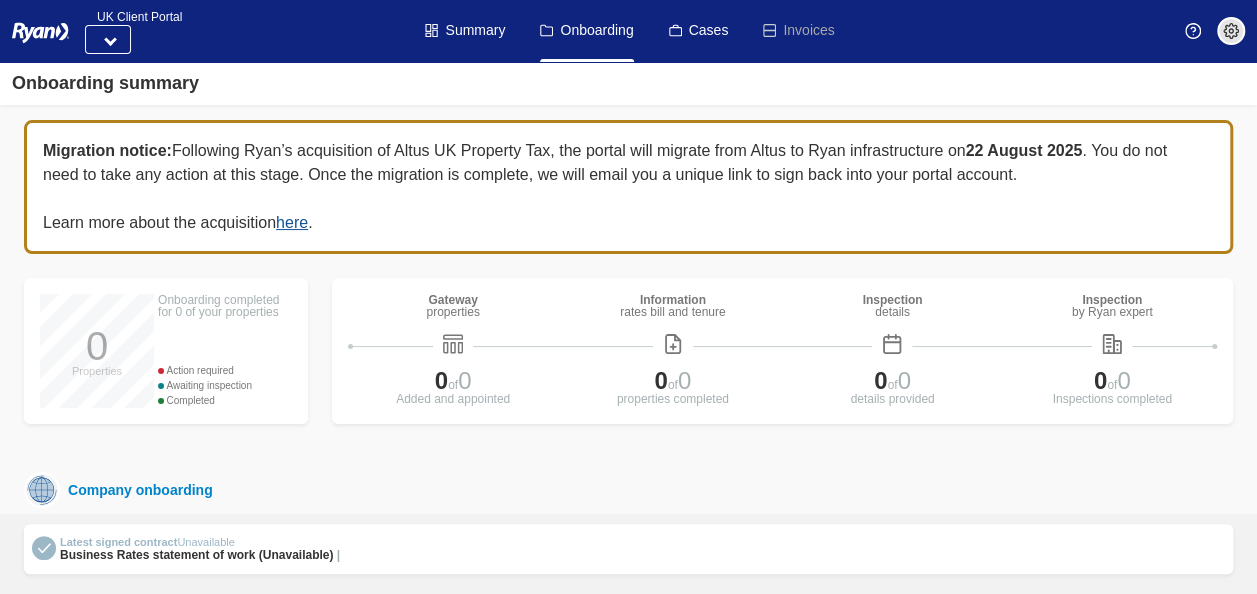 click on "Action required" at bounding box center (225, 370) 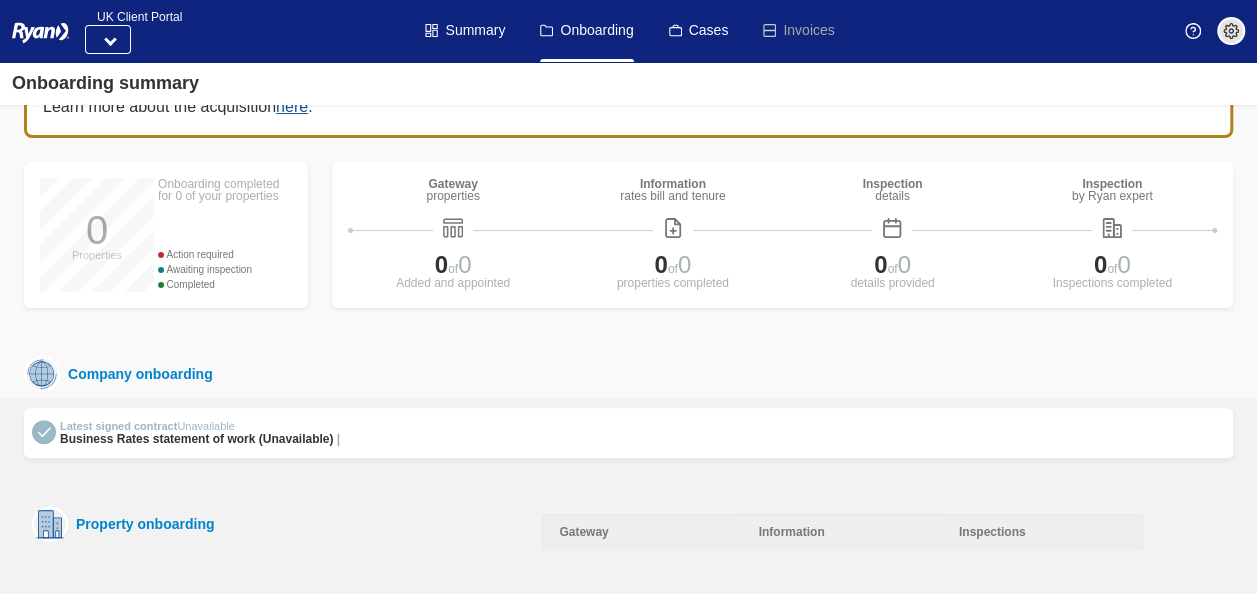 scroll, scrollTop: 120, scrollLeft: 0, axis: vertical 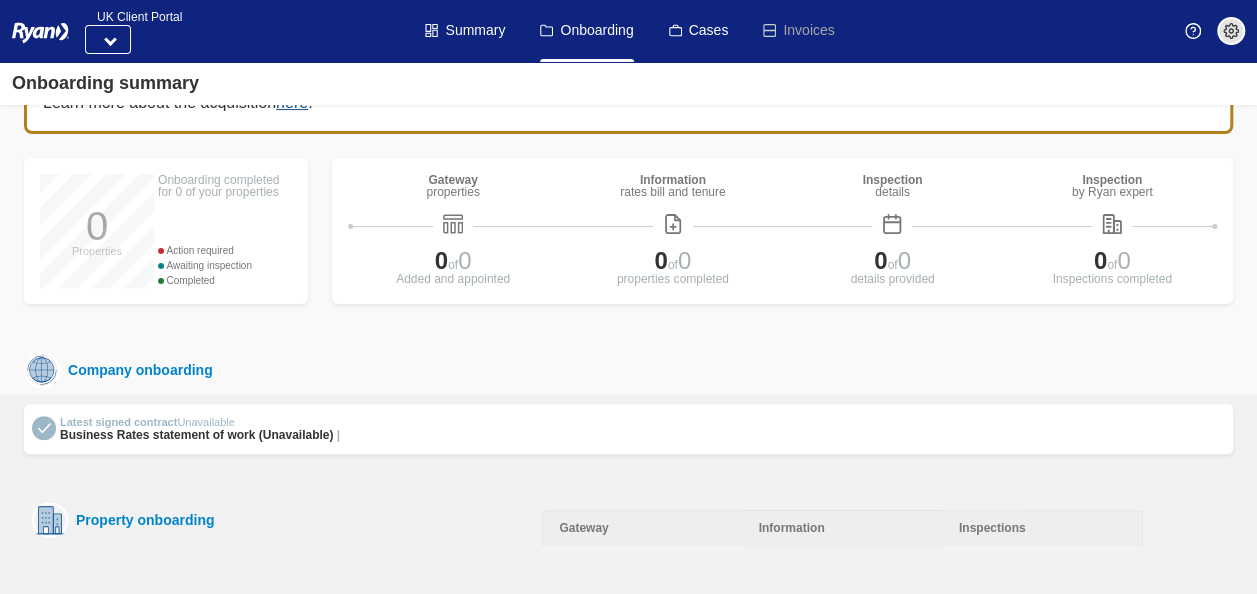 click on "Latest signed contract  Unavailable
Business Rates statement of work (Unavailable)
|" at bounding box center (628, 429) 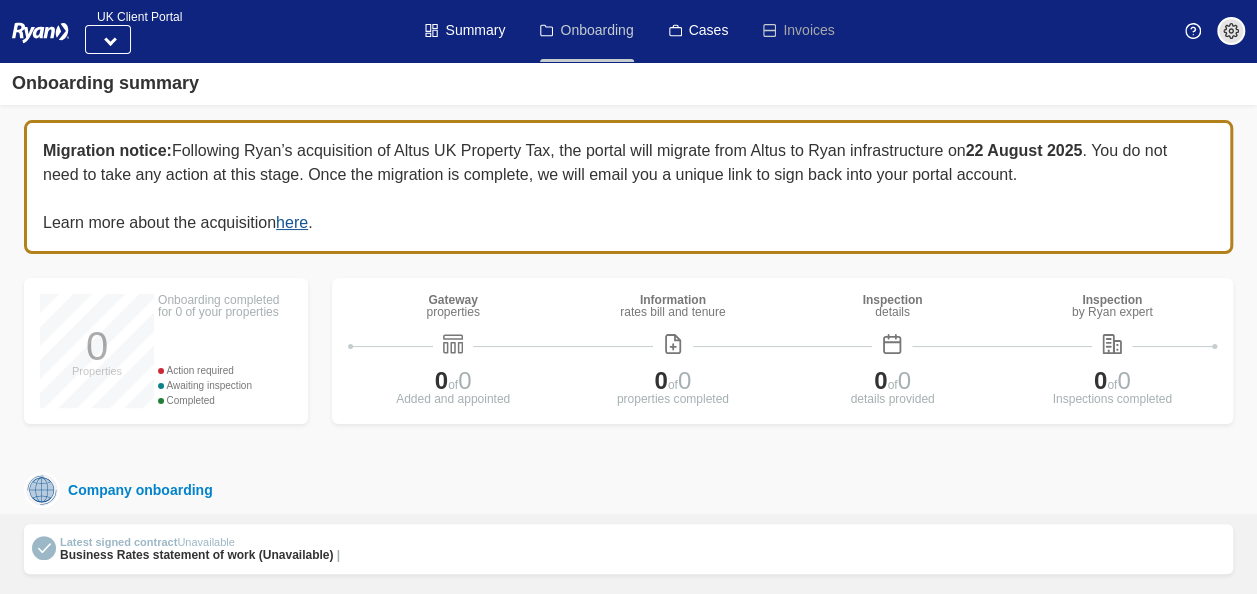 click on "Onboarding" at bounding box center (586, 31) 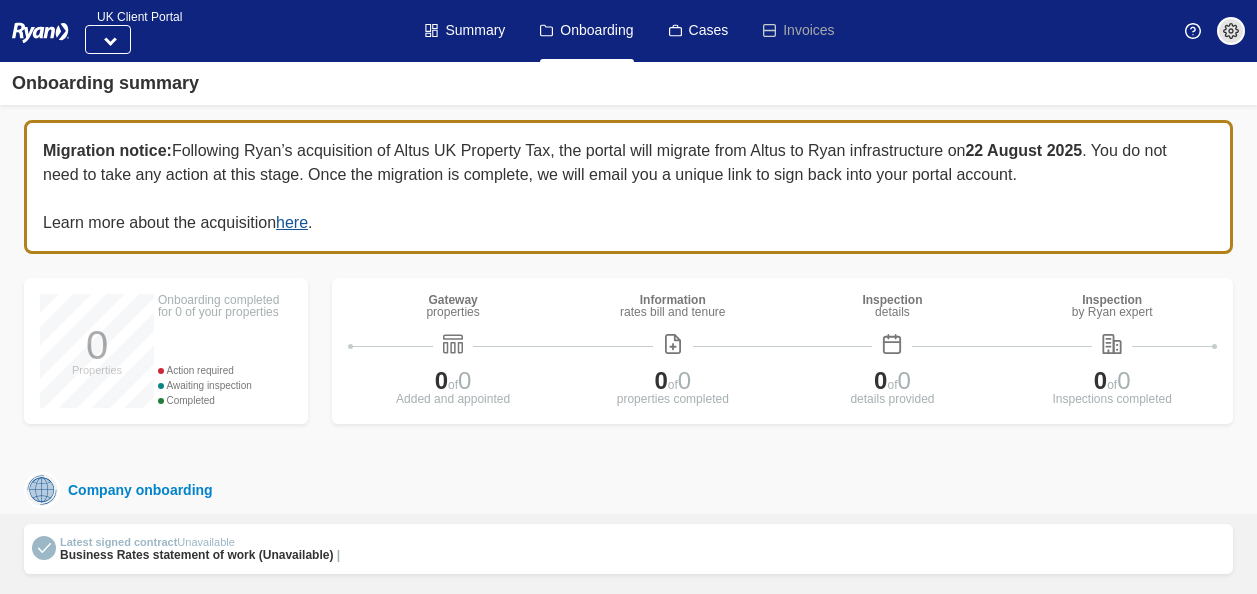scroll, scrollTop: 0, scrollLeft: 0, axis: both 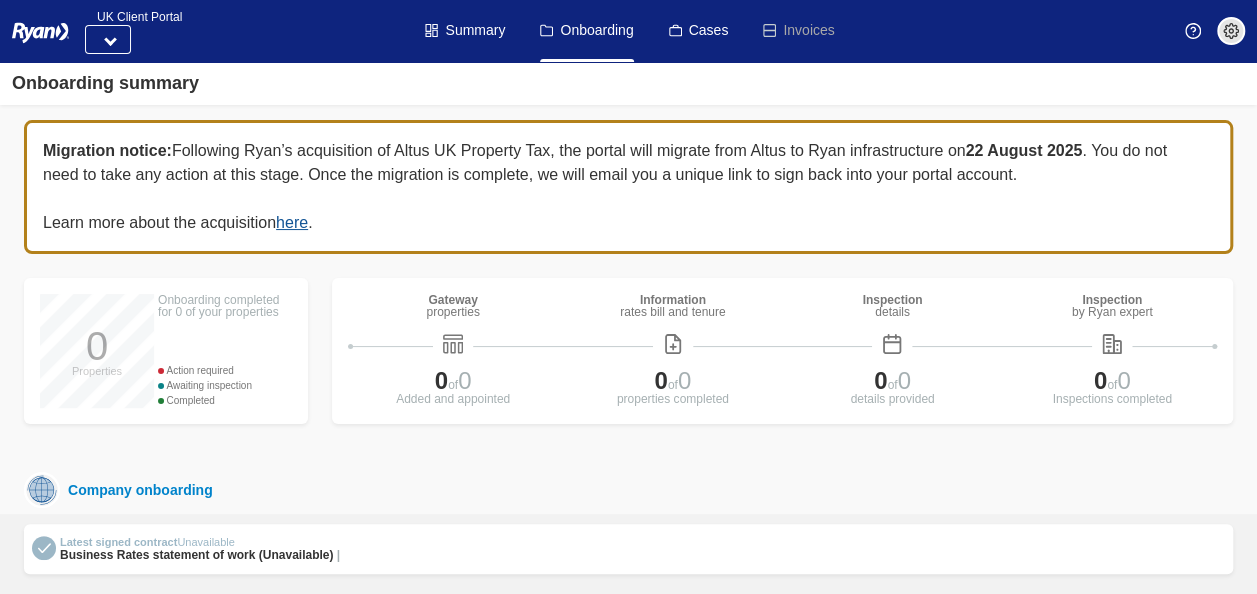 click on "Summary" at bounding box center (465, 31) 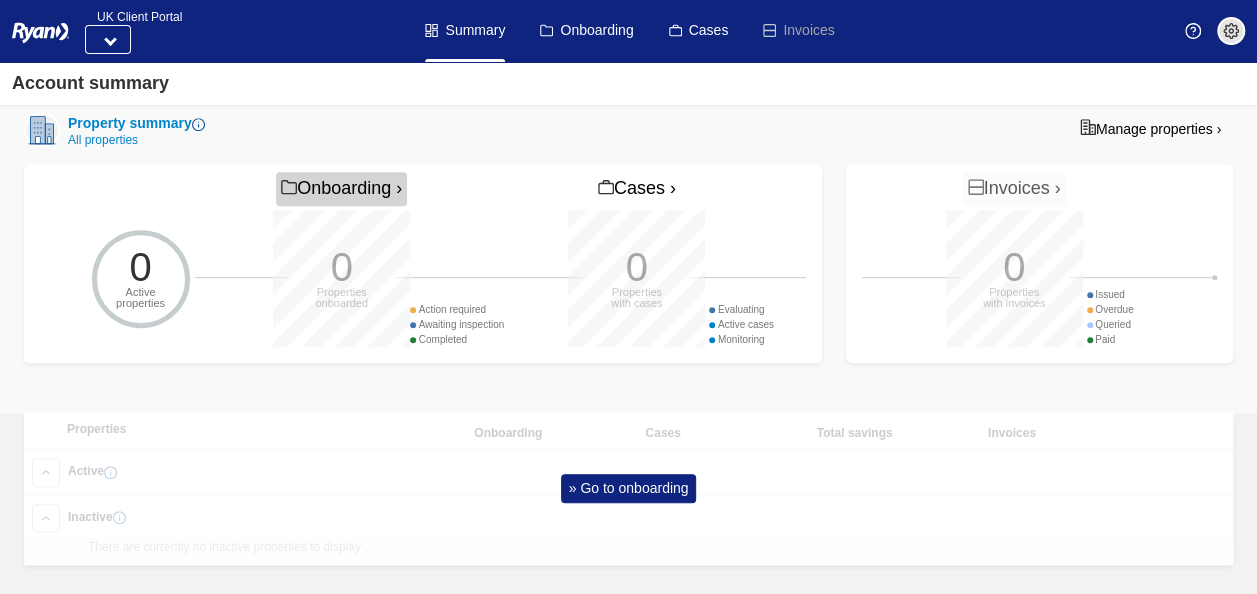 scroll, scrollTop: 446, scrollLeft: 0, axis: vertical 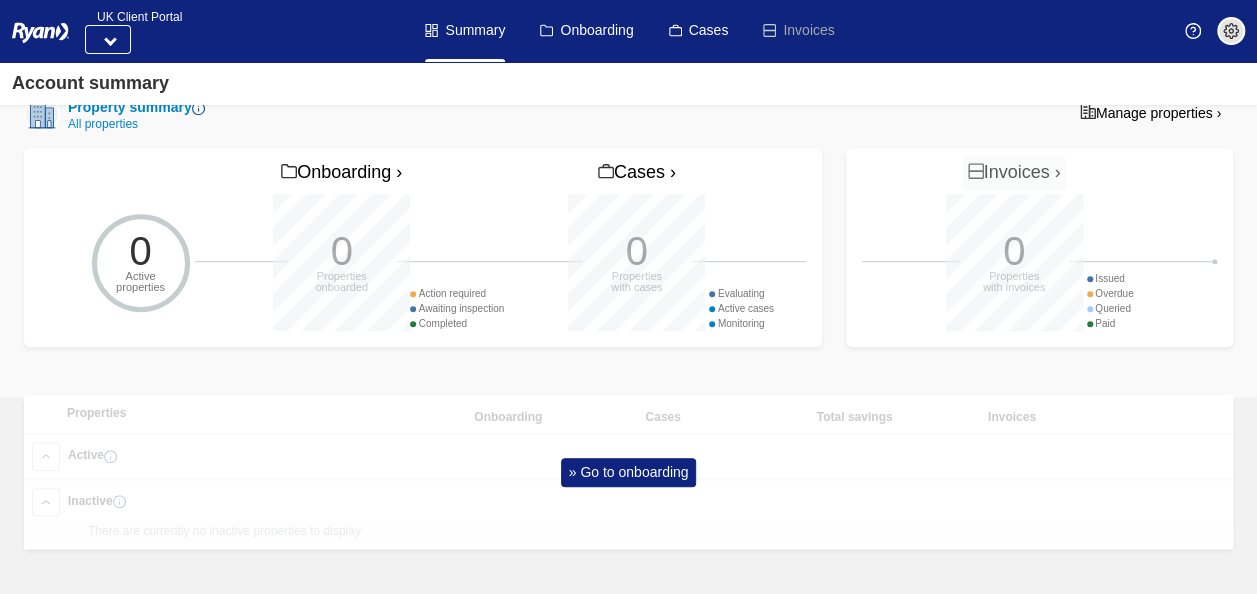 click on "» Go to onboarding" at bounding box center (628, 472) 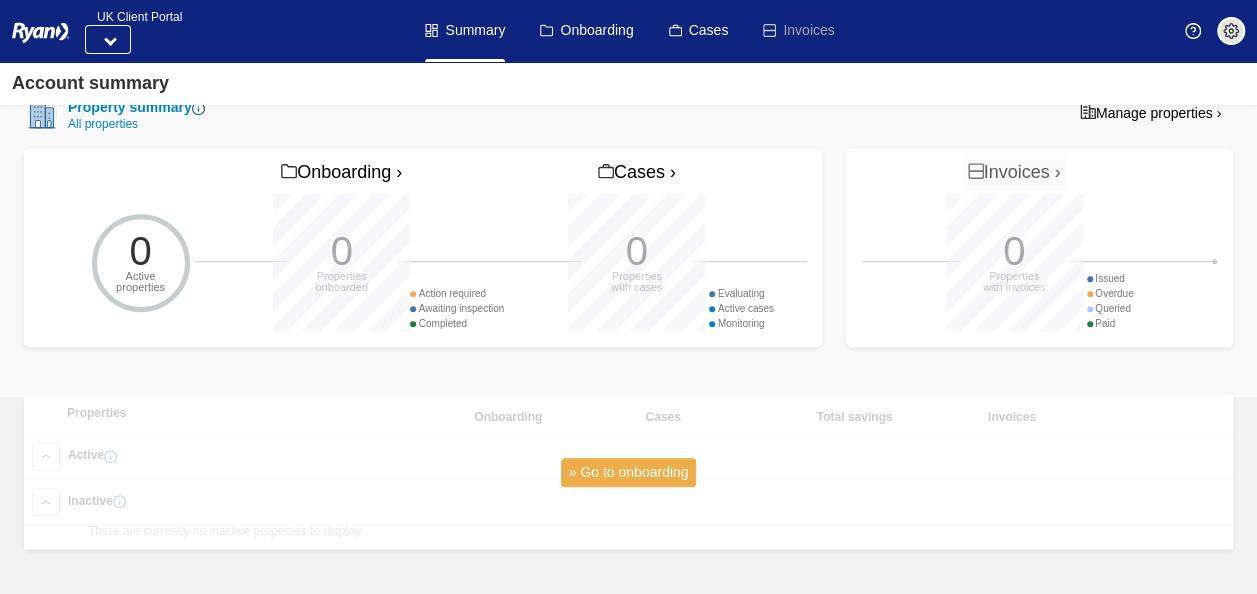 click on "» Go to onboarding" at bounding box center [629, 472] 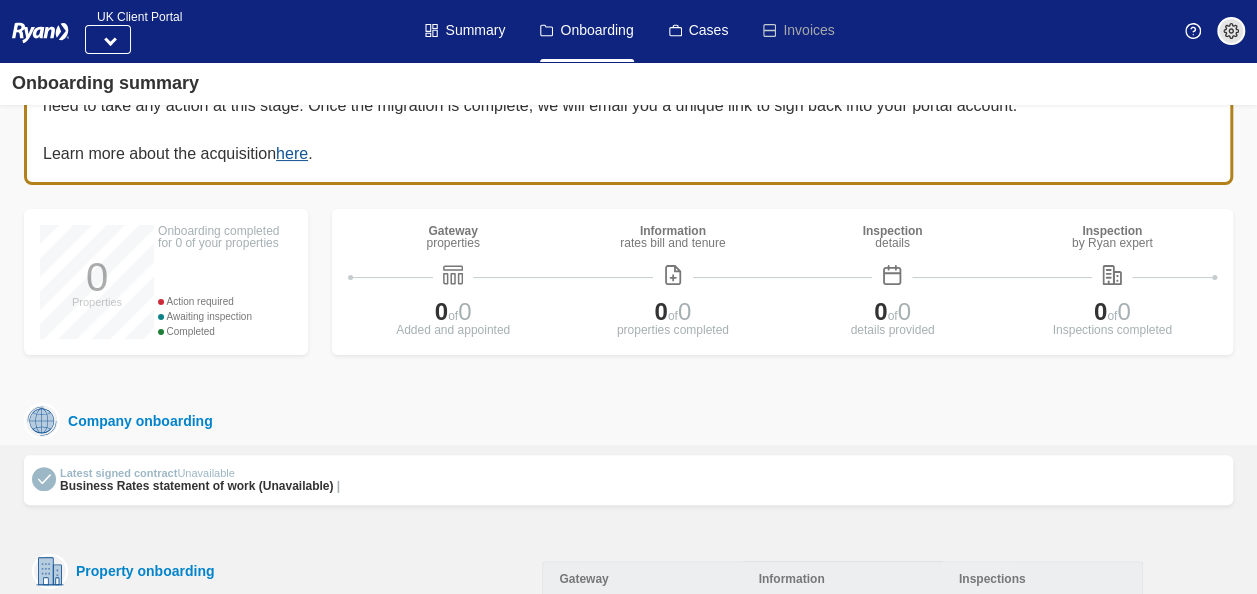 scroll, scrollTop: 100, scrollLeft: 0, axis: vertical 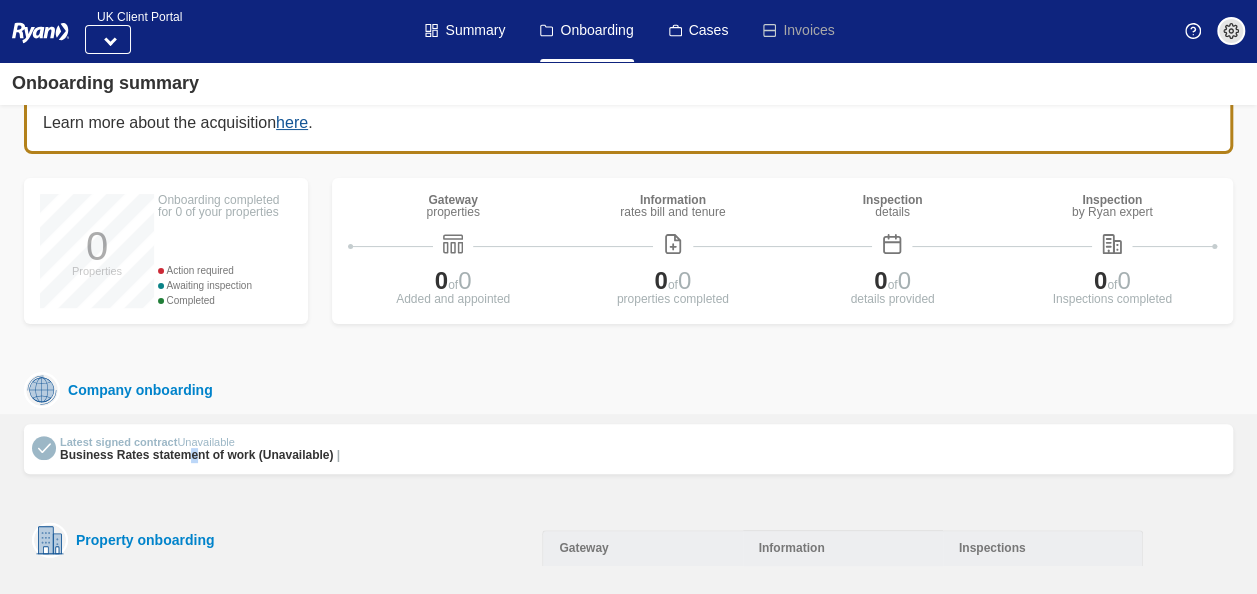 click on "Business Rates statement of work (Unavailable)" at bounding box center [196, 455] 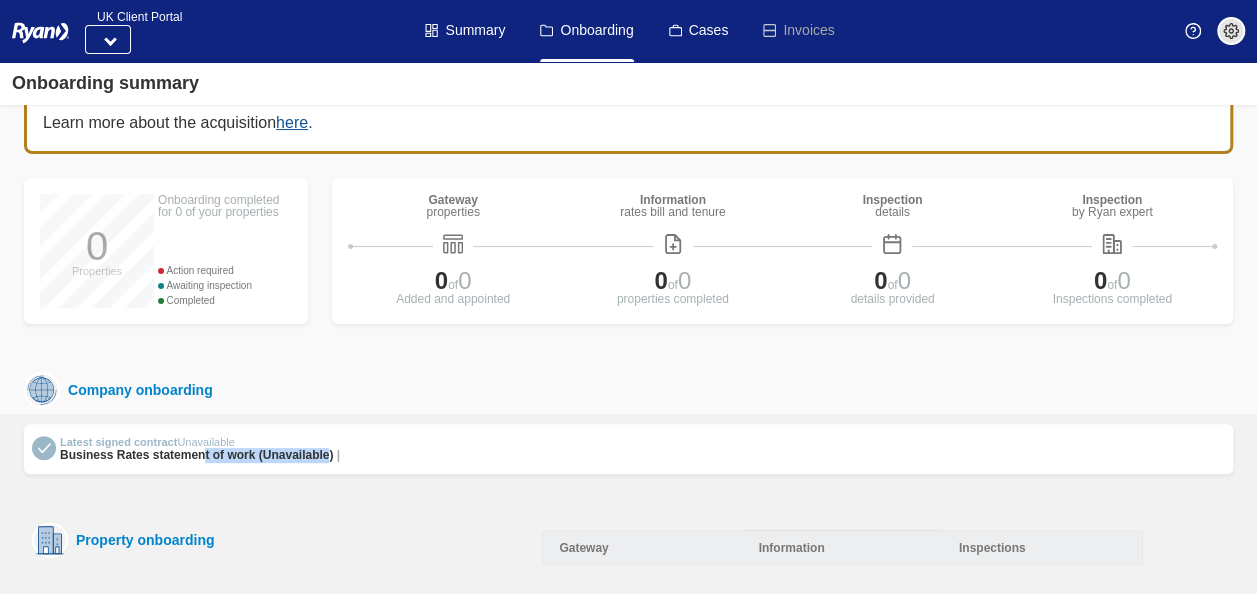 drag, startPoint x: 195, startPoint y: 456, endPoint x: 328, endPoint y: 470, distance: 133.73482 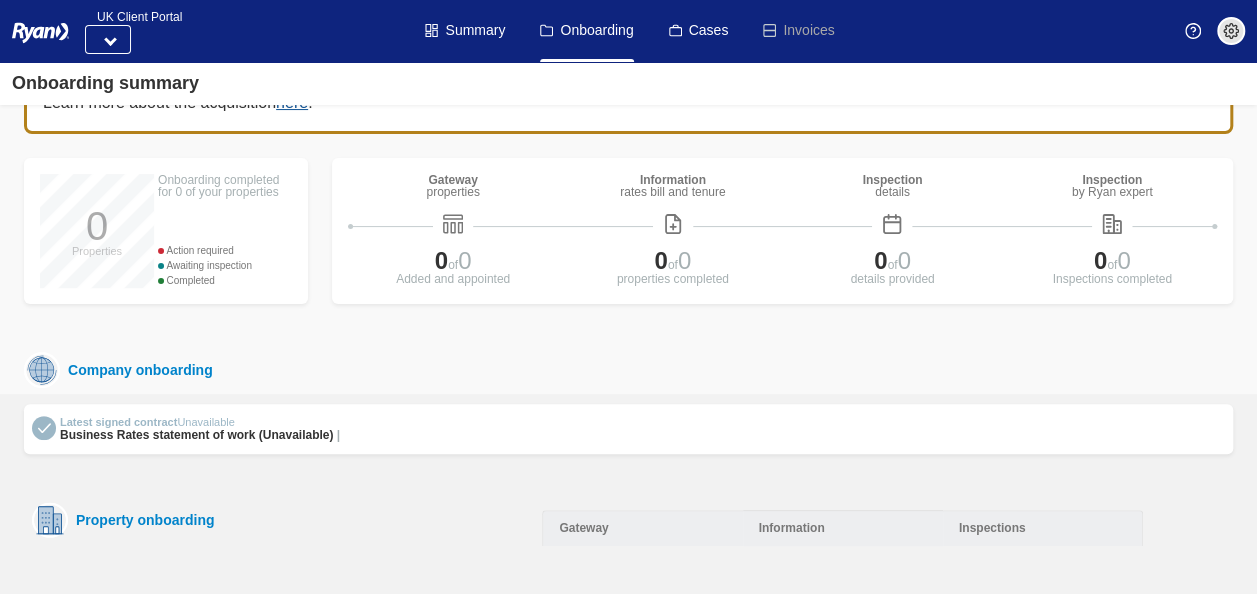 click on "Inspections" at bounding box center (1043, 528) 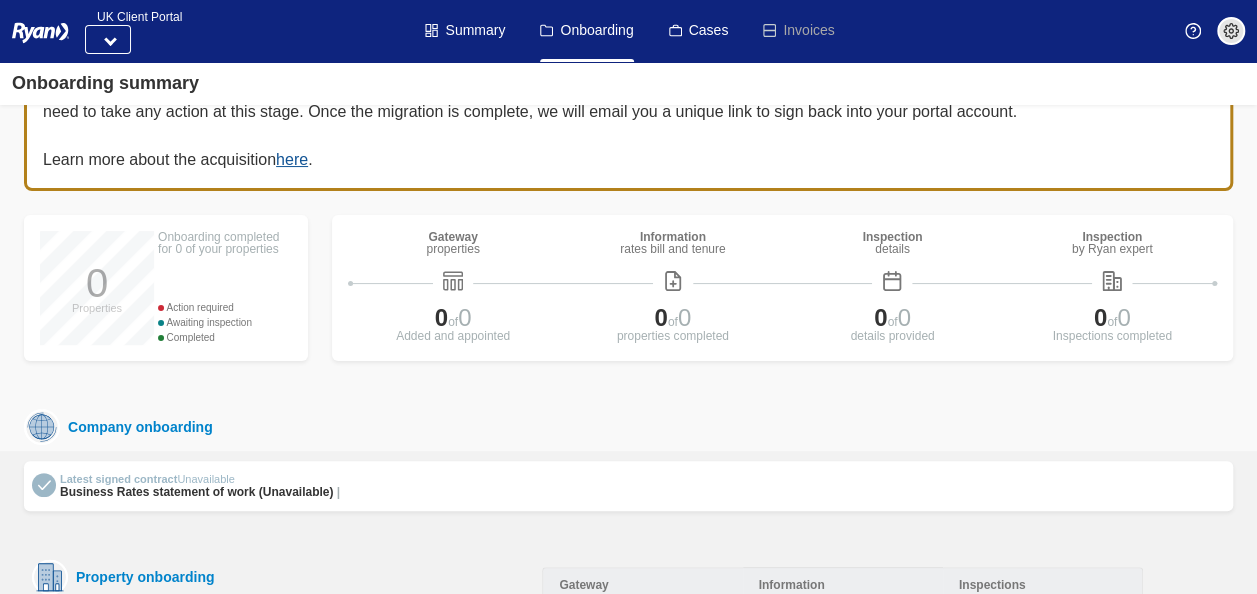 scroll, scrollTop: 0, scrollLeft: 0, axis: both 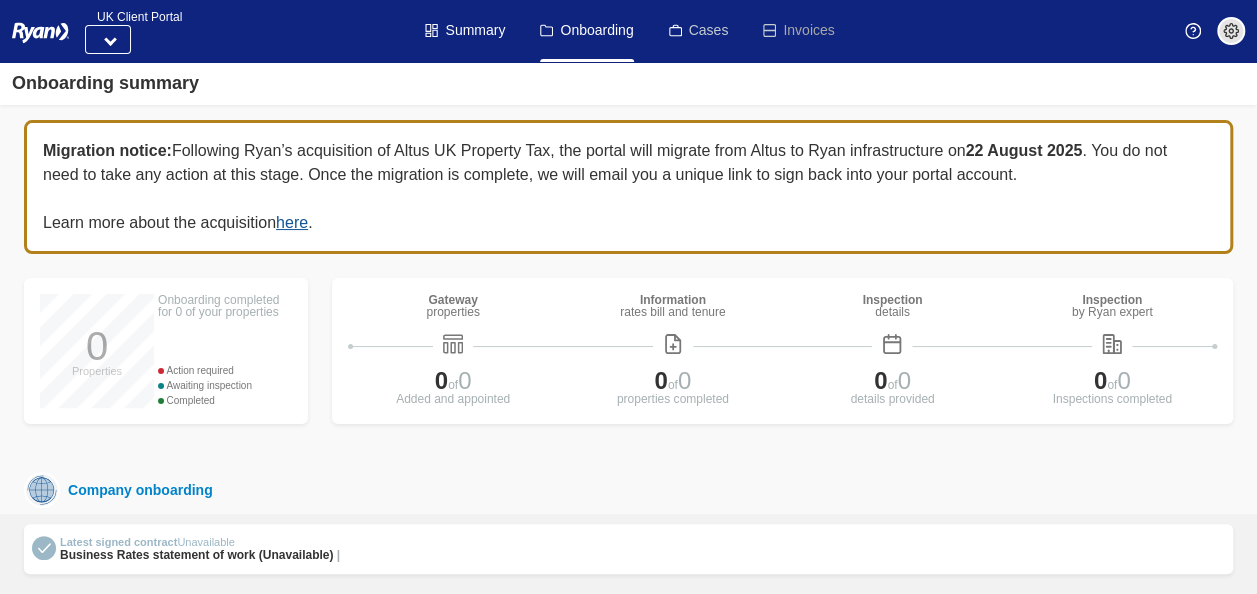 click at bounding box center [675, 30] 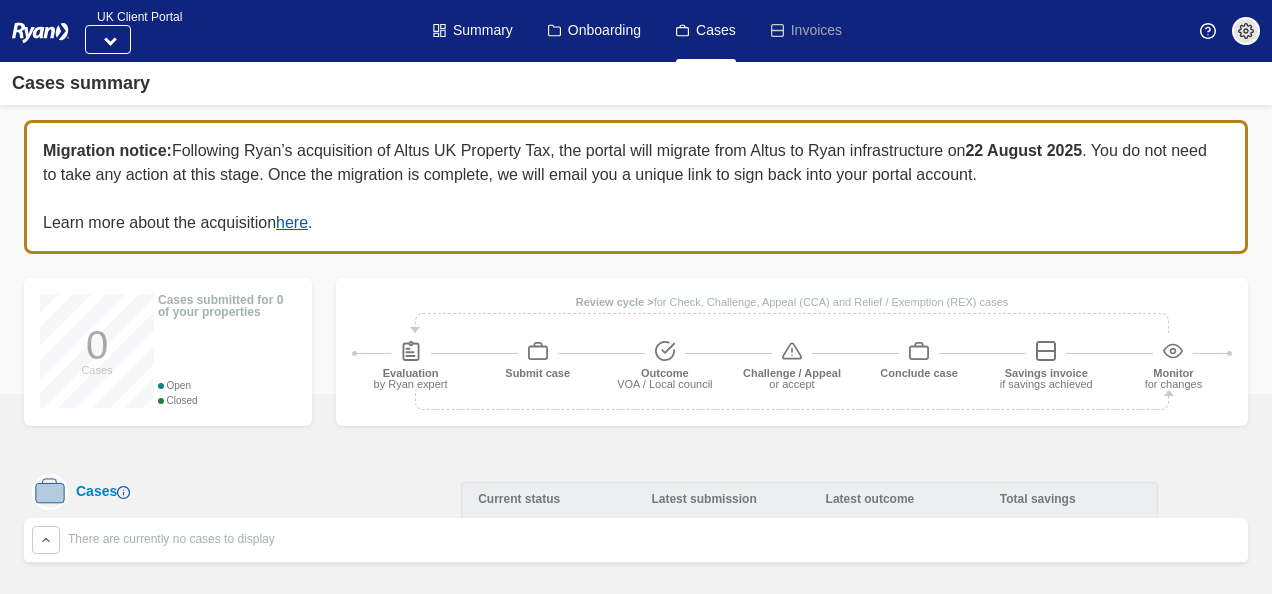 scroll, scrollTop: 0, scrollLeft: 0, axis: both 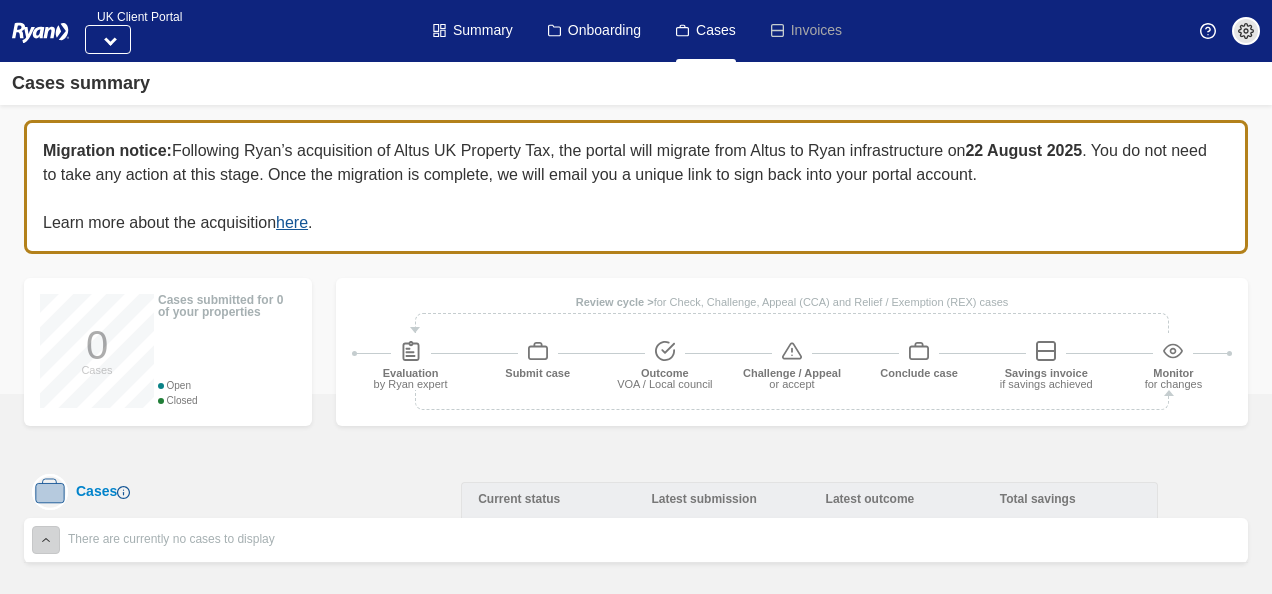 click at bounding box center [46, 540] 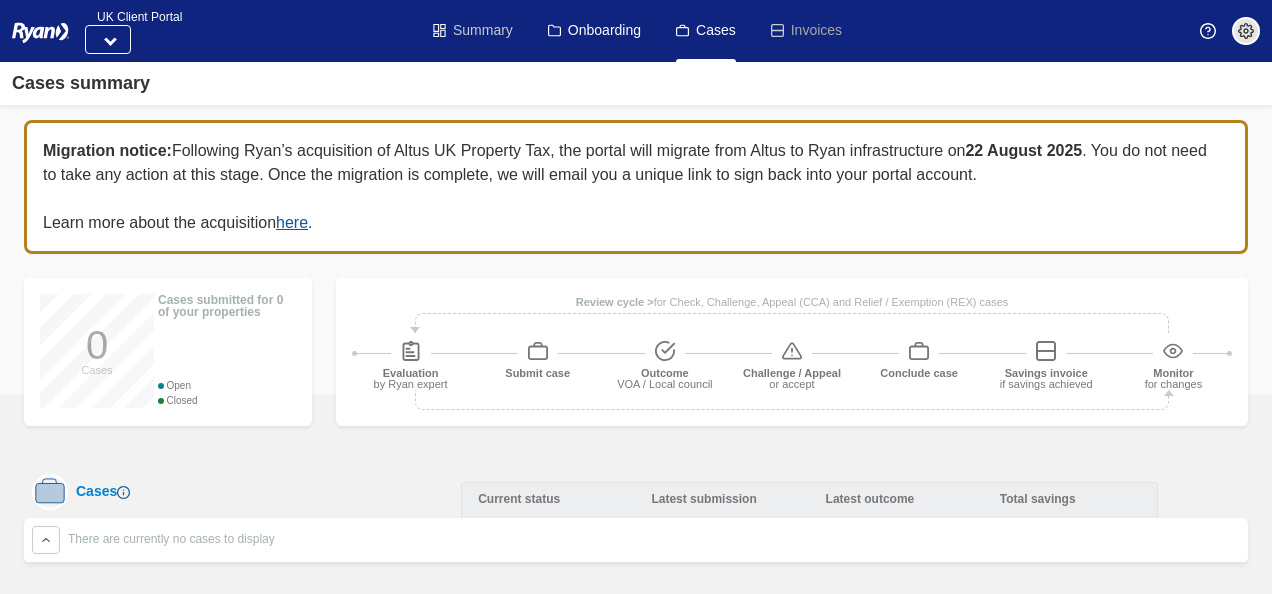 click on "Summary" at bounding box center (473, 31) 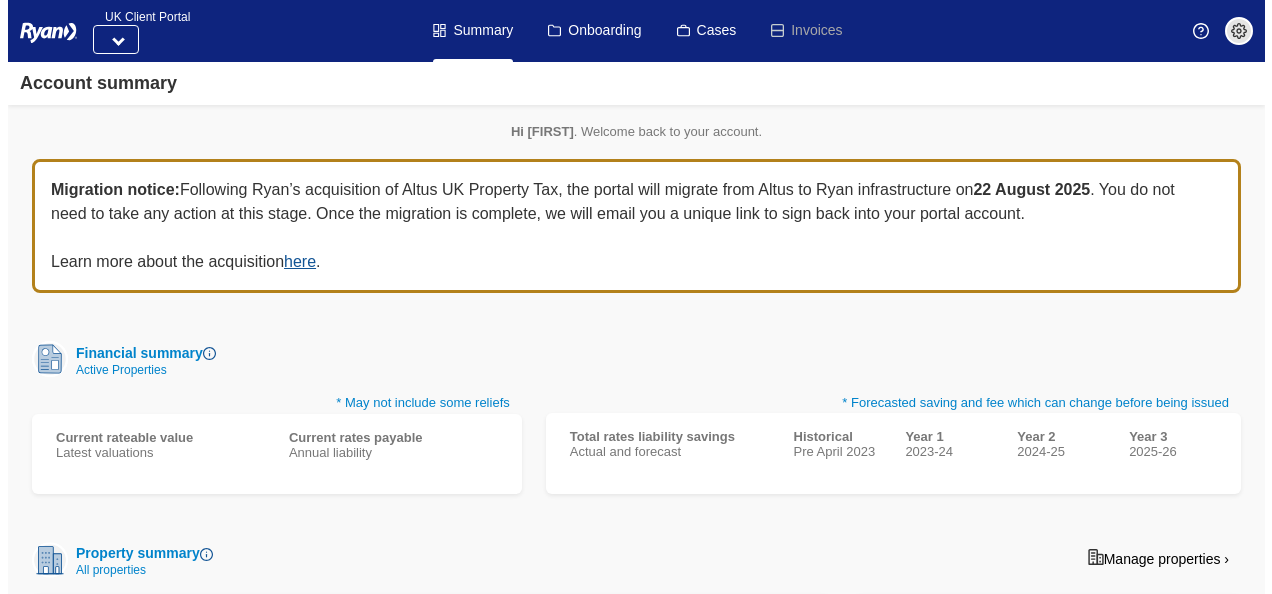 scroll, scrollTop: 0, scrollLeft: 0, axis: both 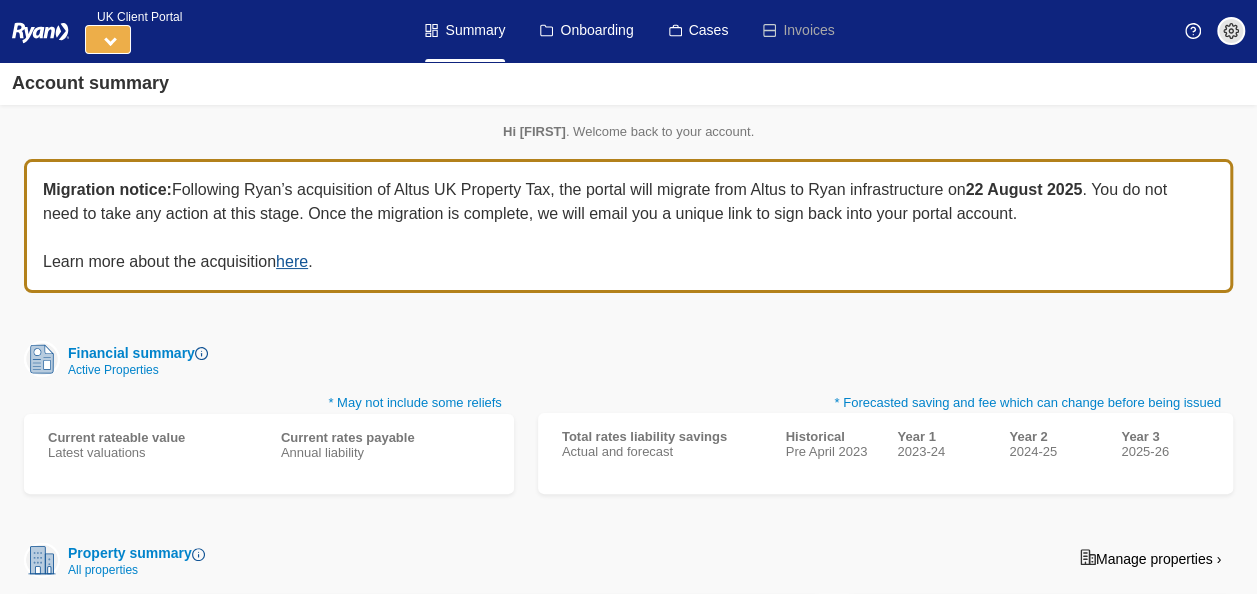click at bounding box center (108, 39) 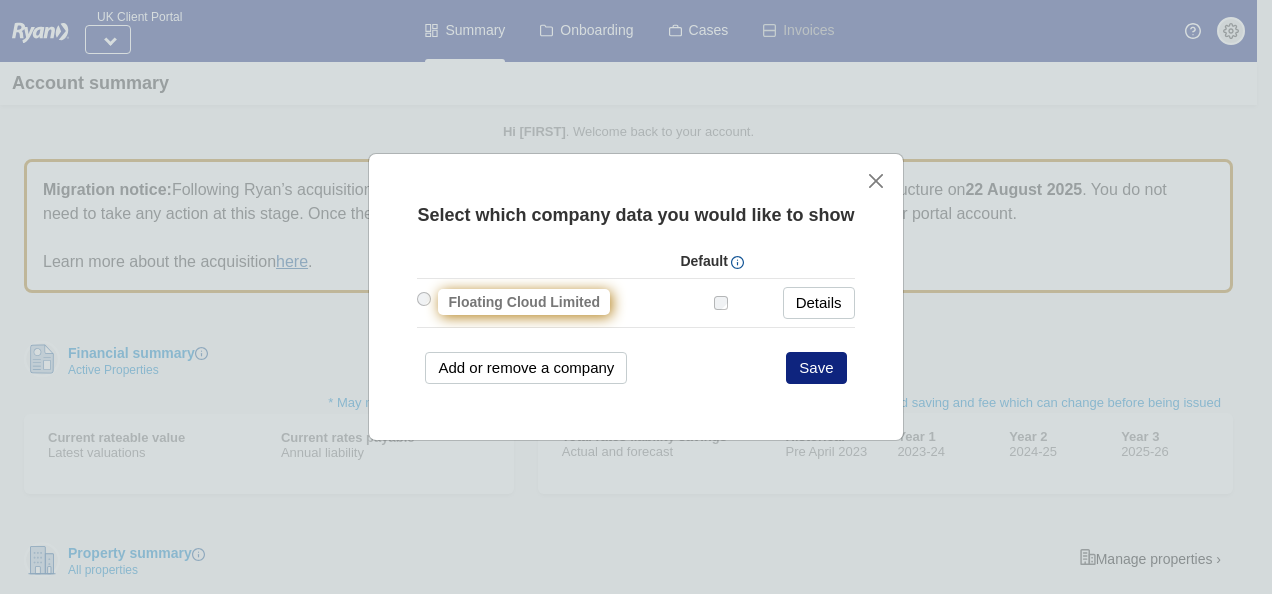 click on "Floating Cloud Limited" at bounding box center [524, 302] 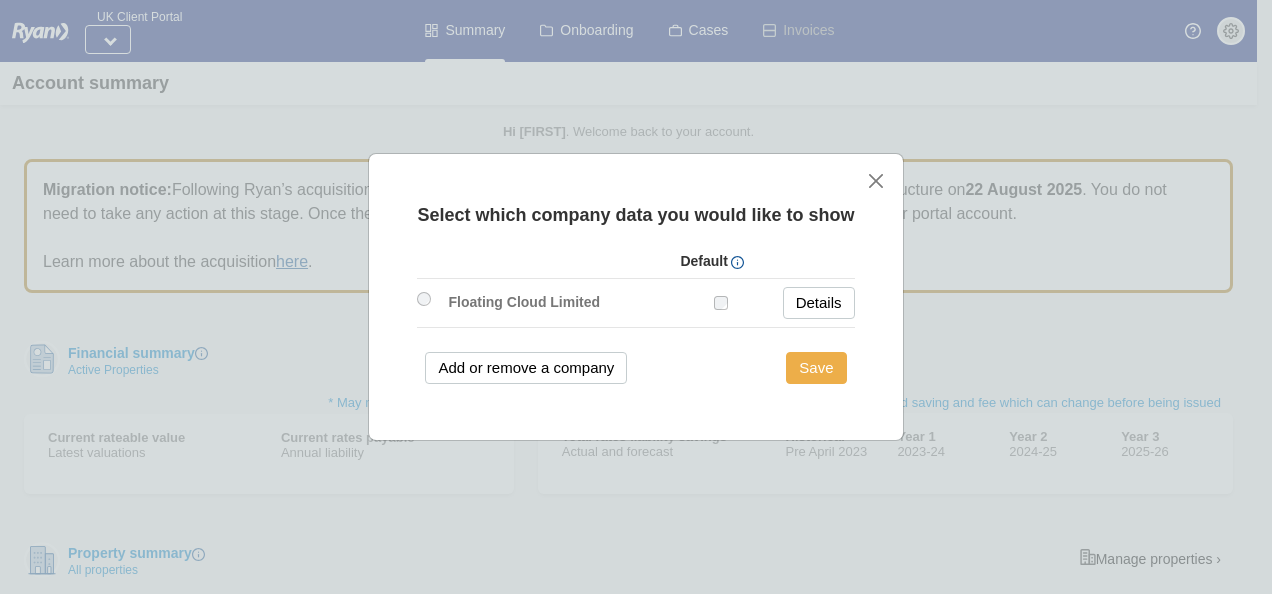 click on "Save" at bounding box center [816, 368] 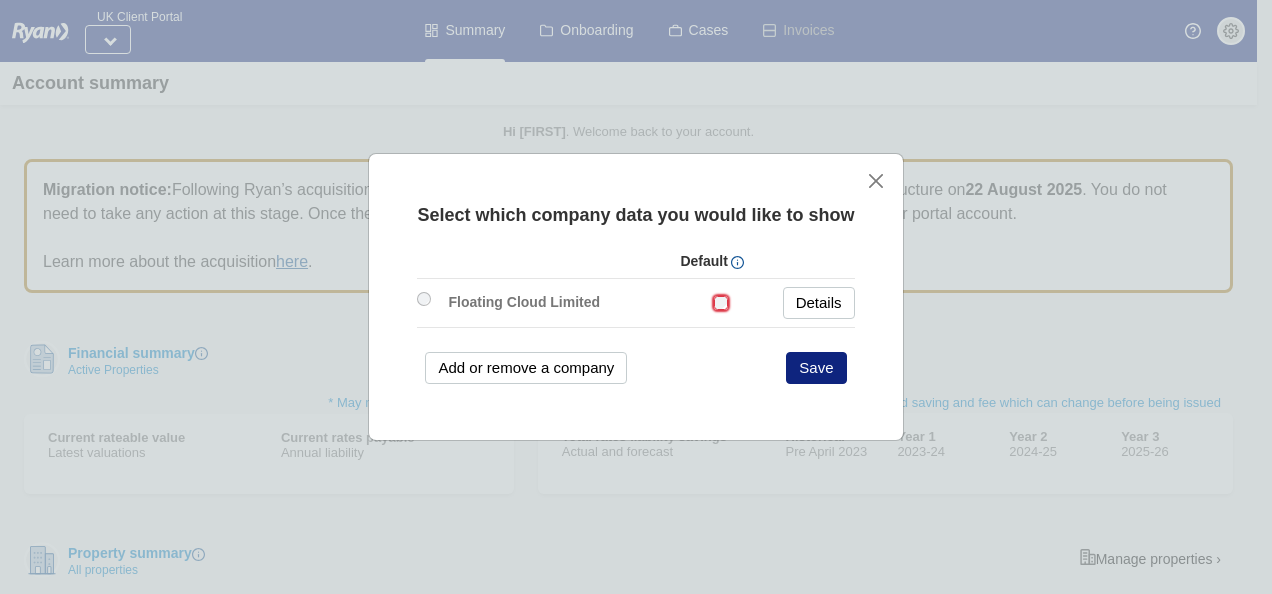click at bounding box center (699, 303) 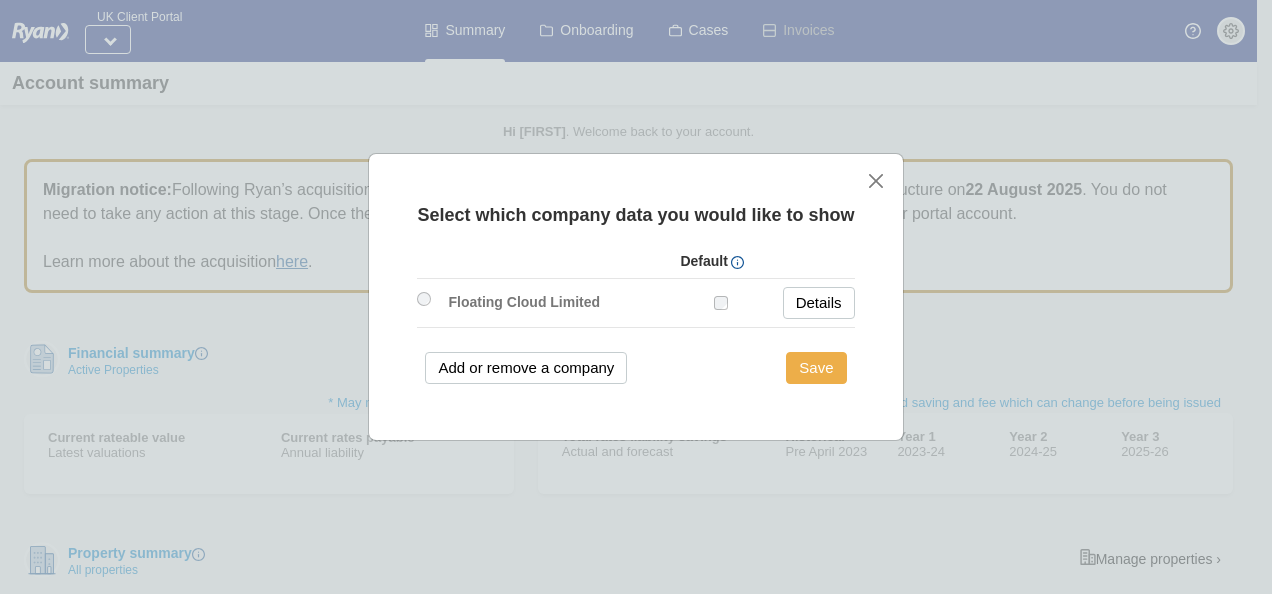 click on "Save" at bounding box center [816, 368] 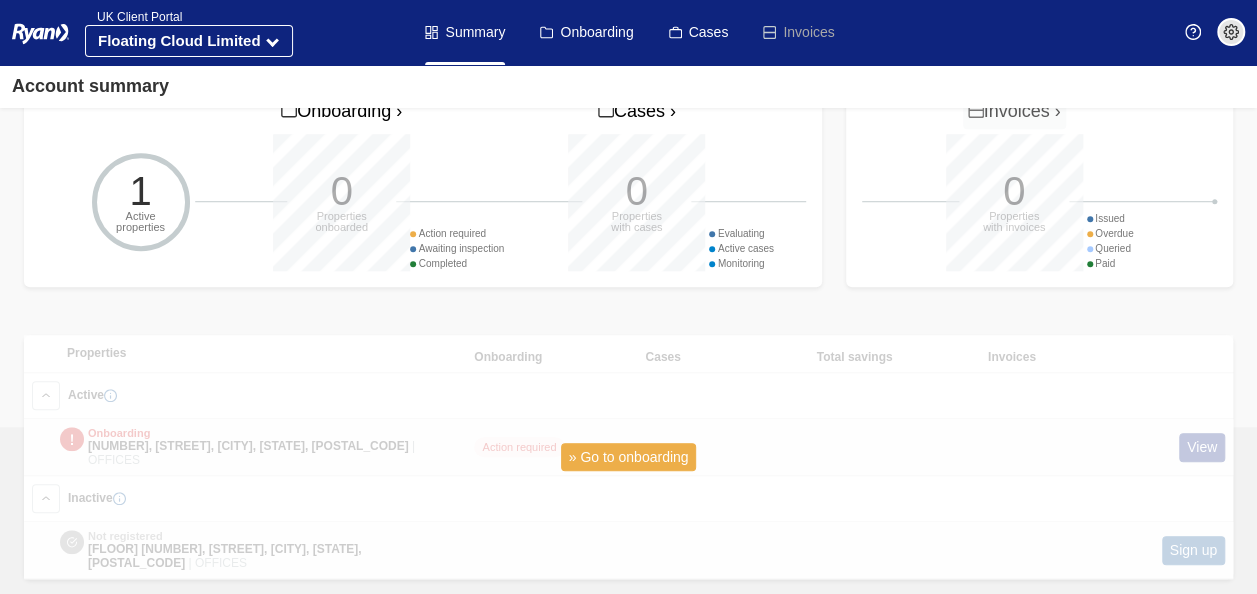 scroll, scrollTop: 620, scrollLeft: 0, axis: vertical 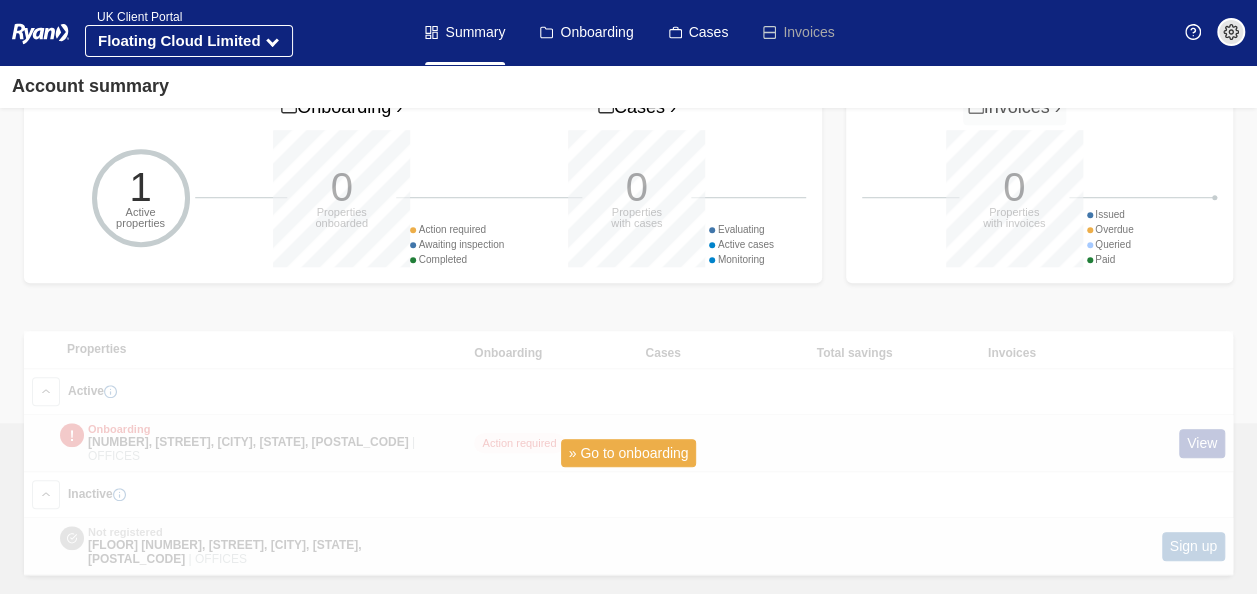 click on "» Go to onboarding" at bounding box center (629, 453) 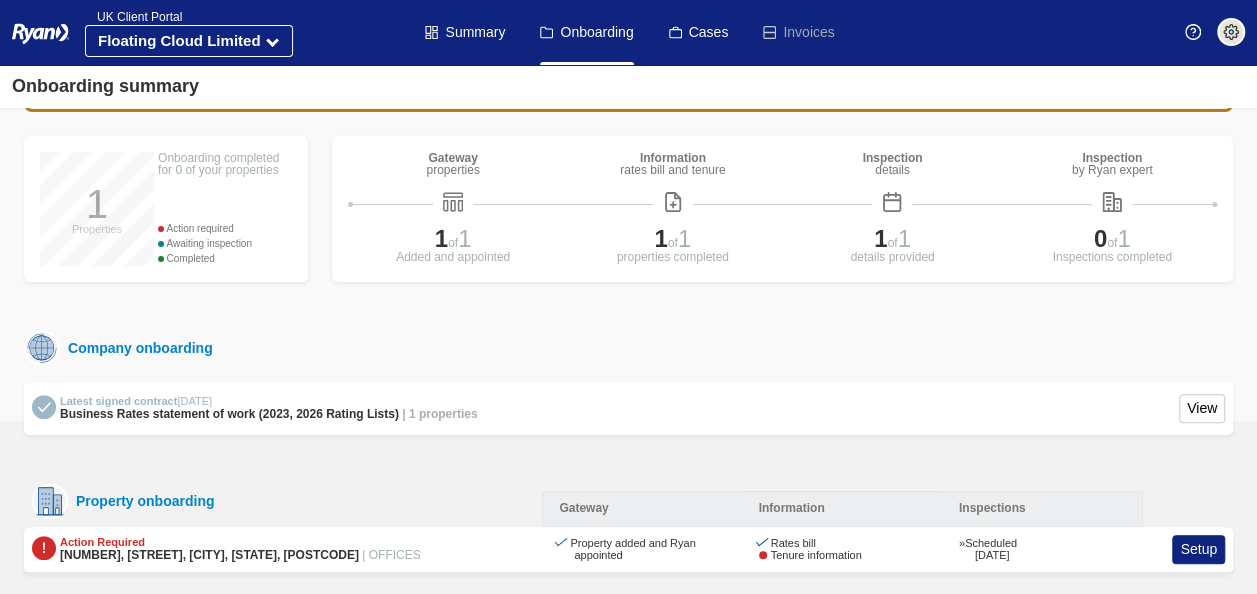 scroll, scrollTop: 166, scrollLeft: 0, axis: vertical 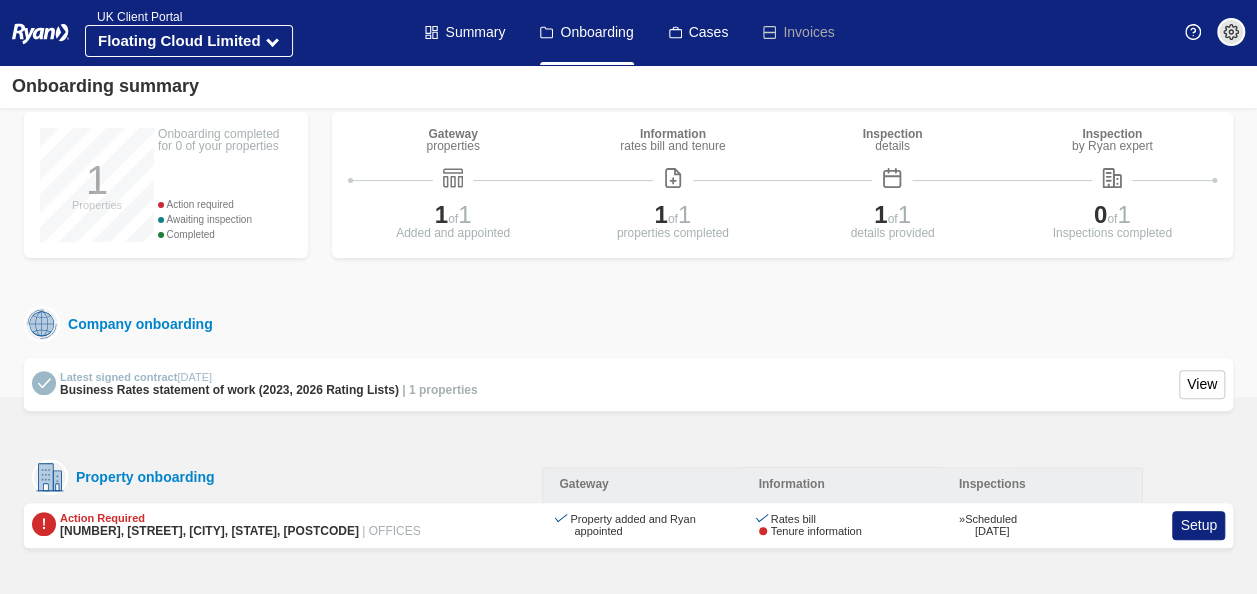click on "[NUMBER], [STREET], [CITY], [STATE], [POSTCODE]" at bounding box center (209, 531) 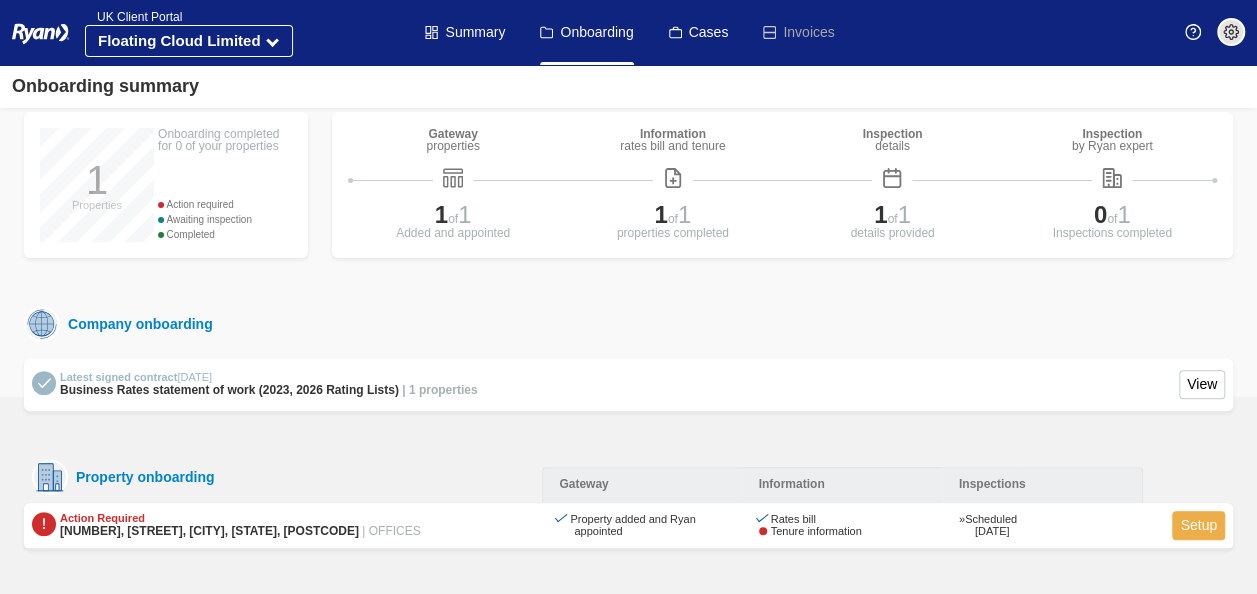 click on "Setup" at bounding box center (1198, 525) 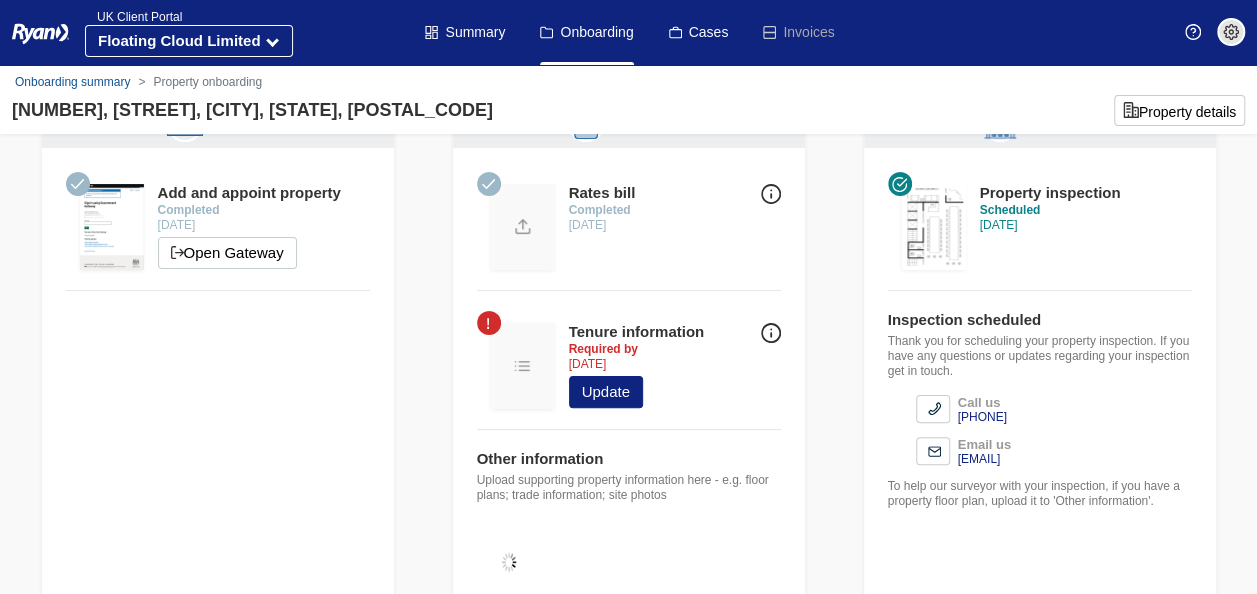 scroll, scrollTop: 100, scrollLeft: 0, axis: vertical 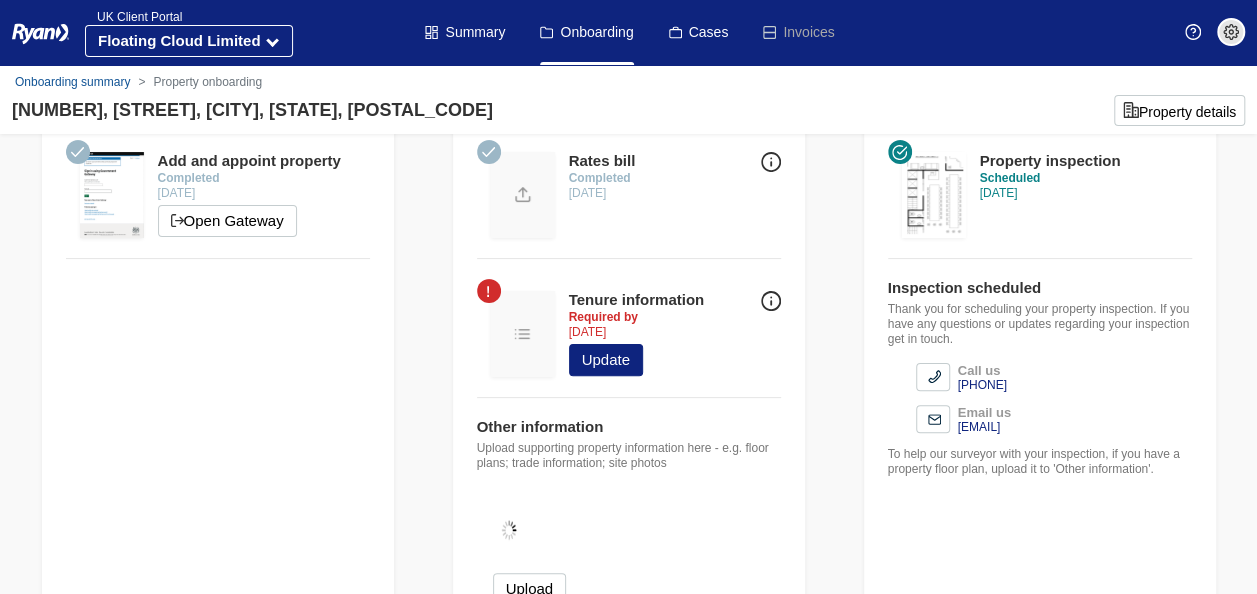 click at bounding box center (771, 301) 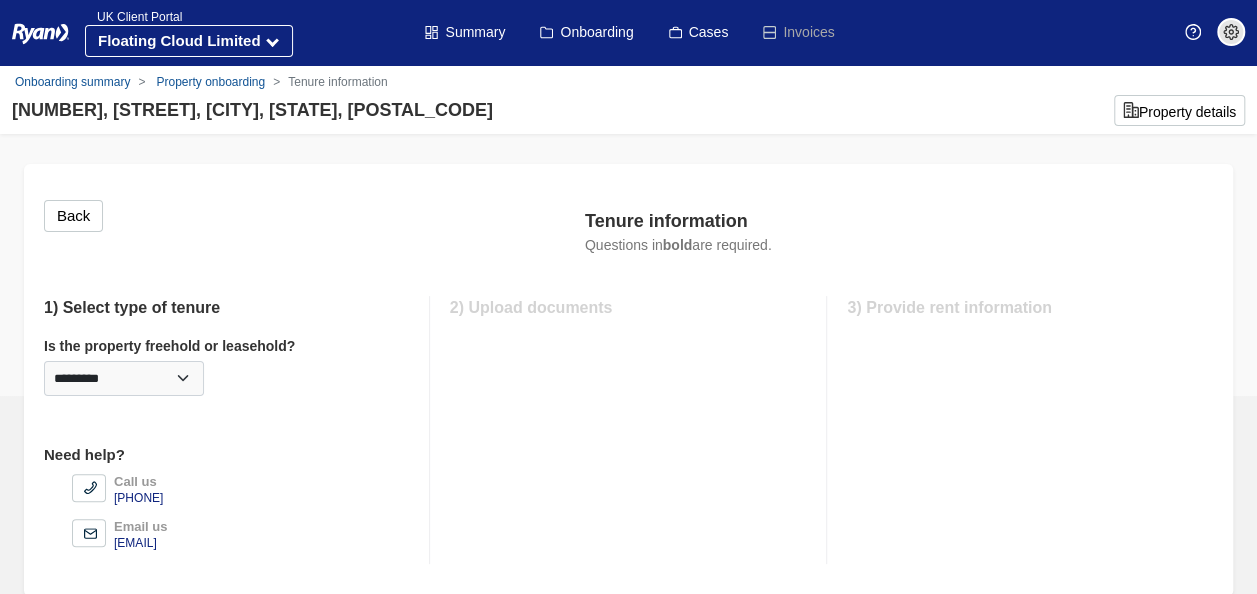 scroll, scrollTop: 6, scrollLeft: 0, axis: vertical 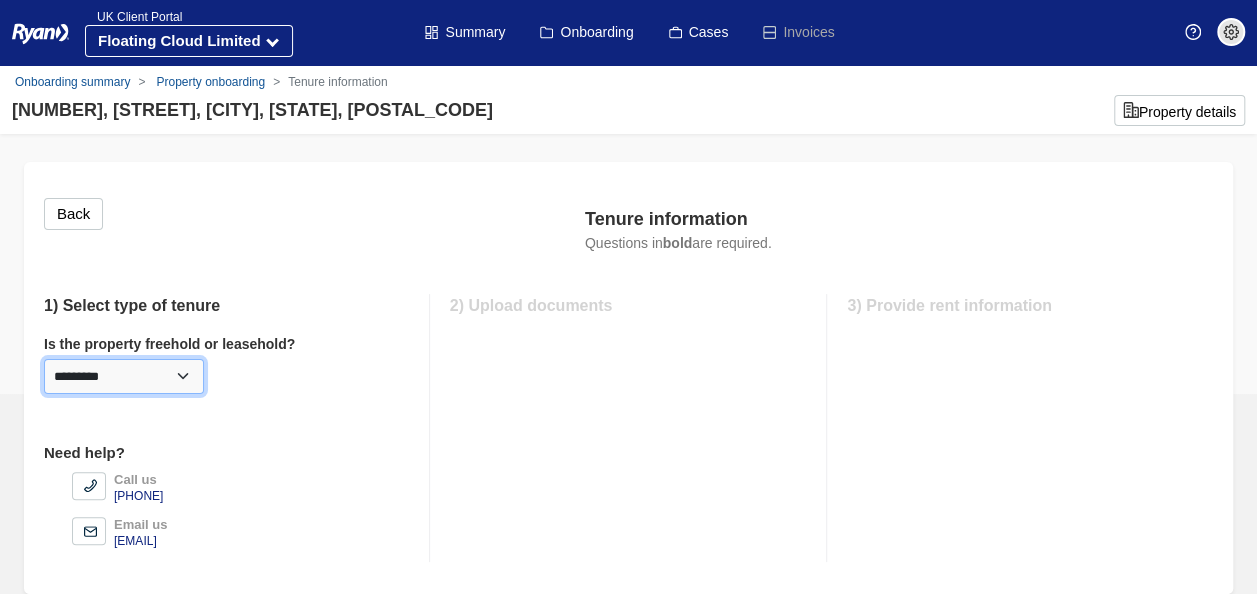 click on "*********
********
*********" at bounding box center (124, 376) 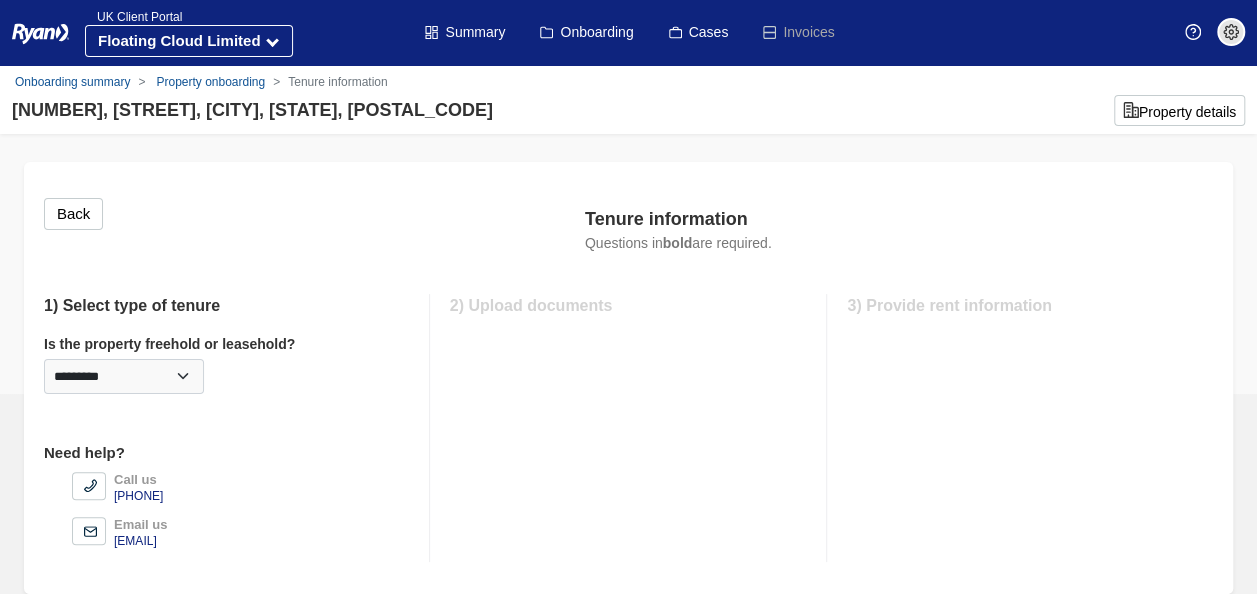 click on "Is the property freehold or leasehold?
*********
********
*********" at bounding box center [226, 364] 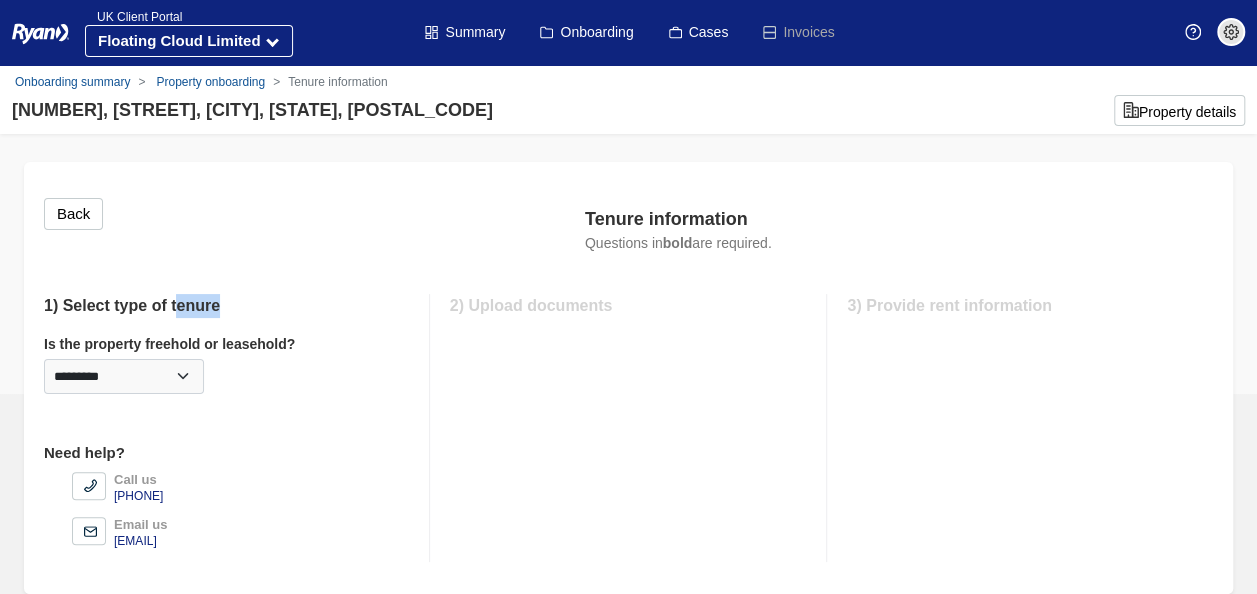 drag, startPoint x: 188, startPoint y: 312, endPoint x: 232, endPoint y: 311, distance: 44.011364 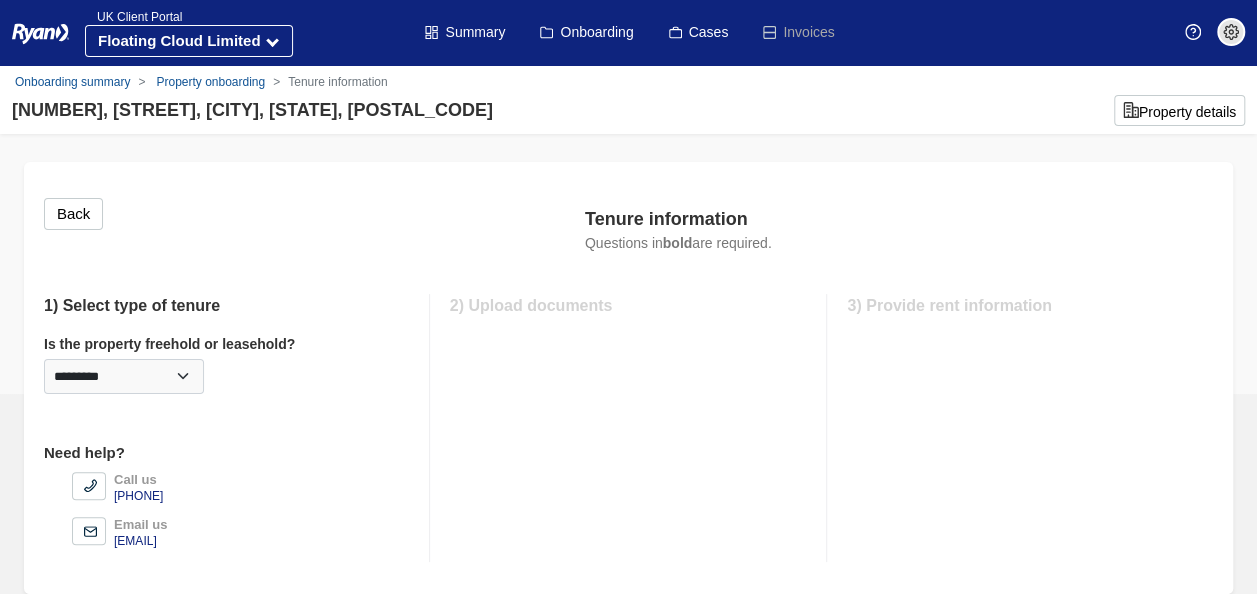drag, startPoint x: 232, startPoint y: 311, endPoint x: 642, endPoint y: 319, distance: 410.07803 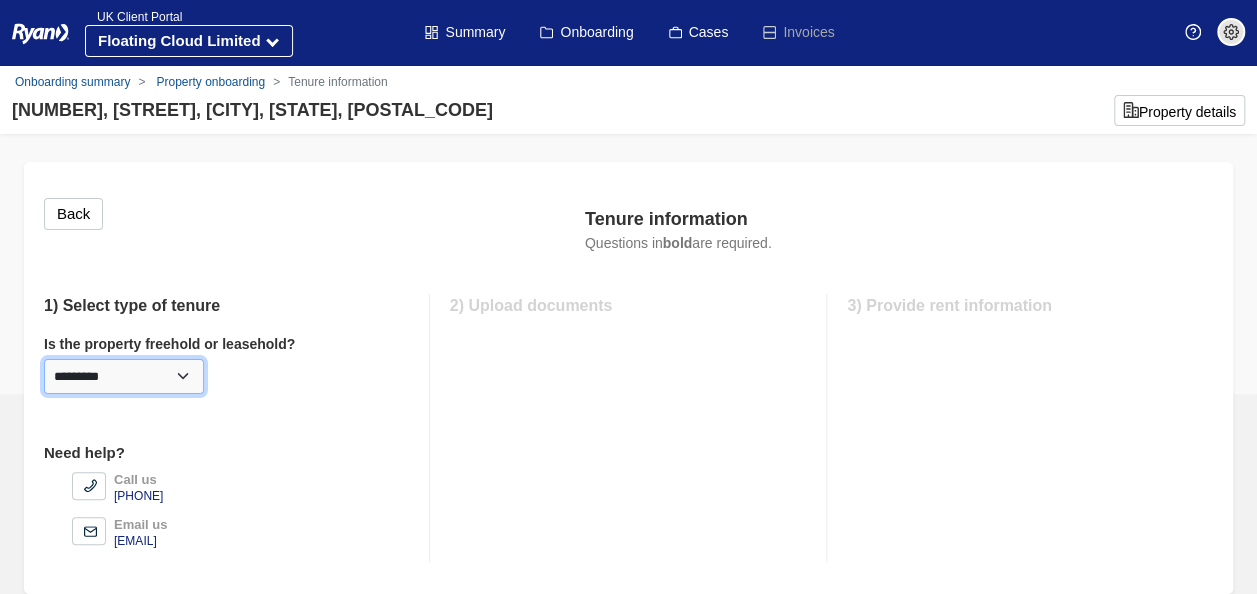 click on "*********
********
*********" at bounding box center (124, 376) 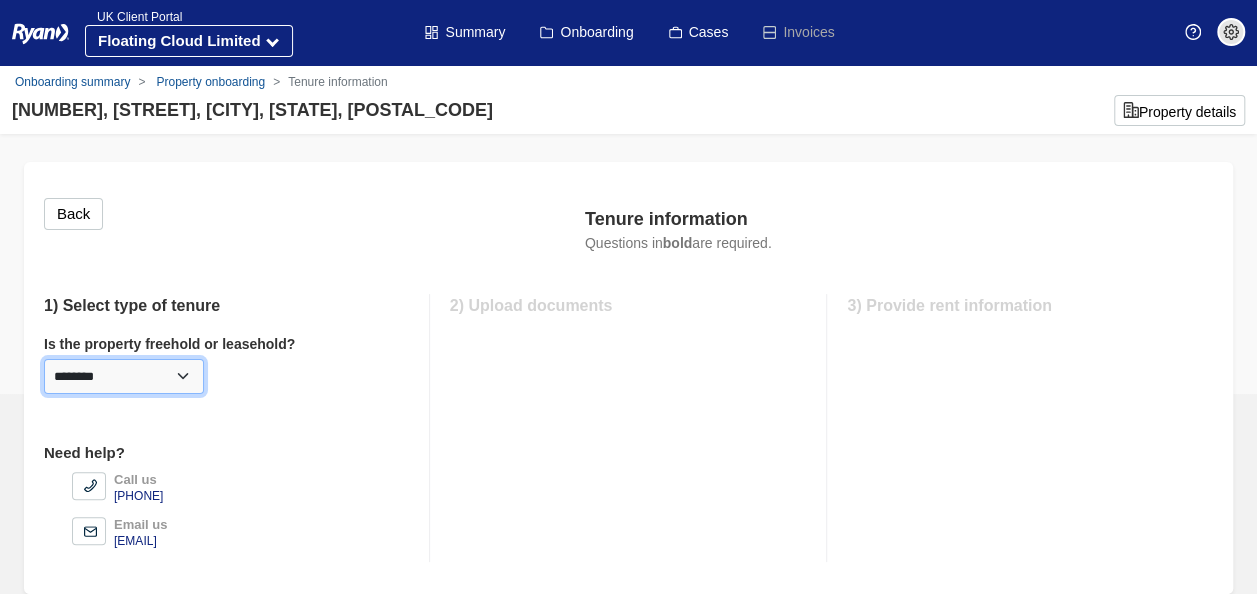 click on "*********
********
*********" at bounding box center (124, 376) 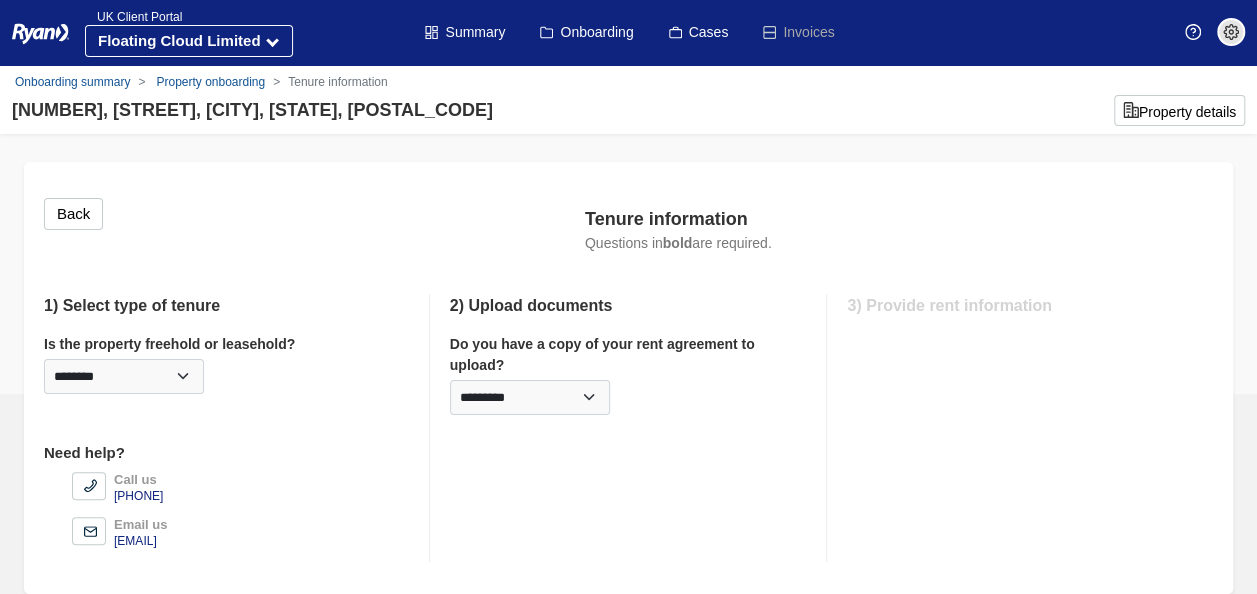 click on "2) Upload documents
Do you have a copy of your rent agreement to upload?
*********
***
**
Lease Agreement
Required
Upload" at bounding box center [629, 428] 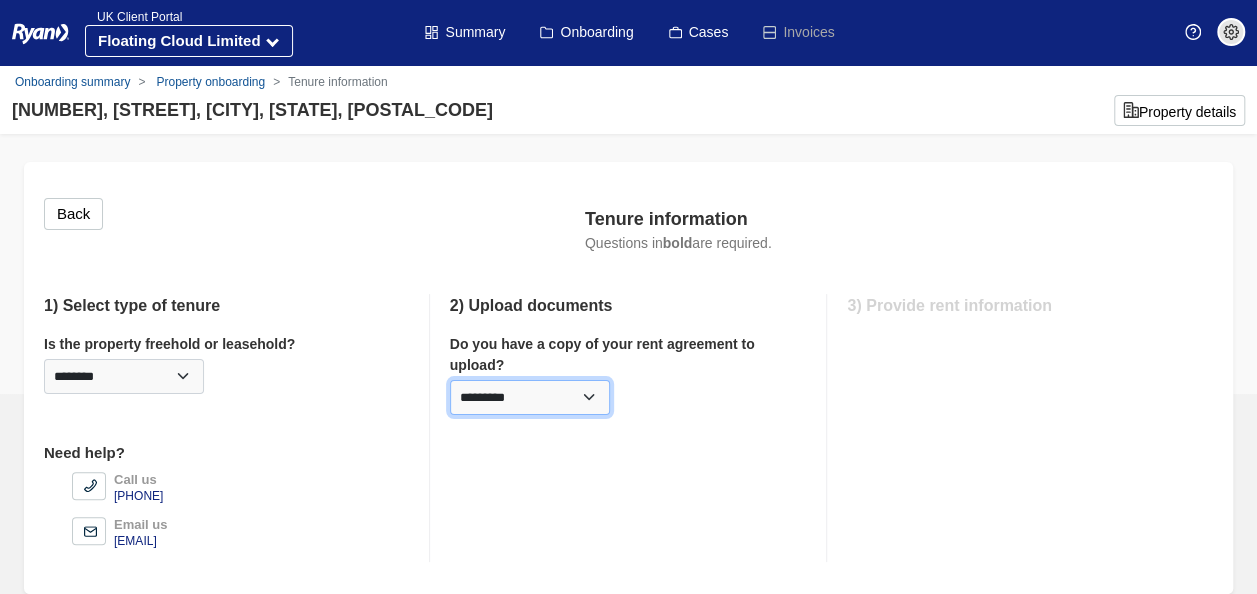 click on "*********
***
**" at bounding box center (530, 397) 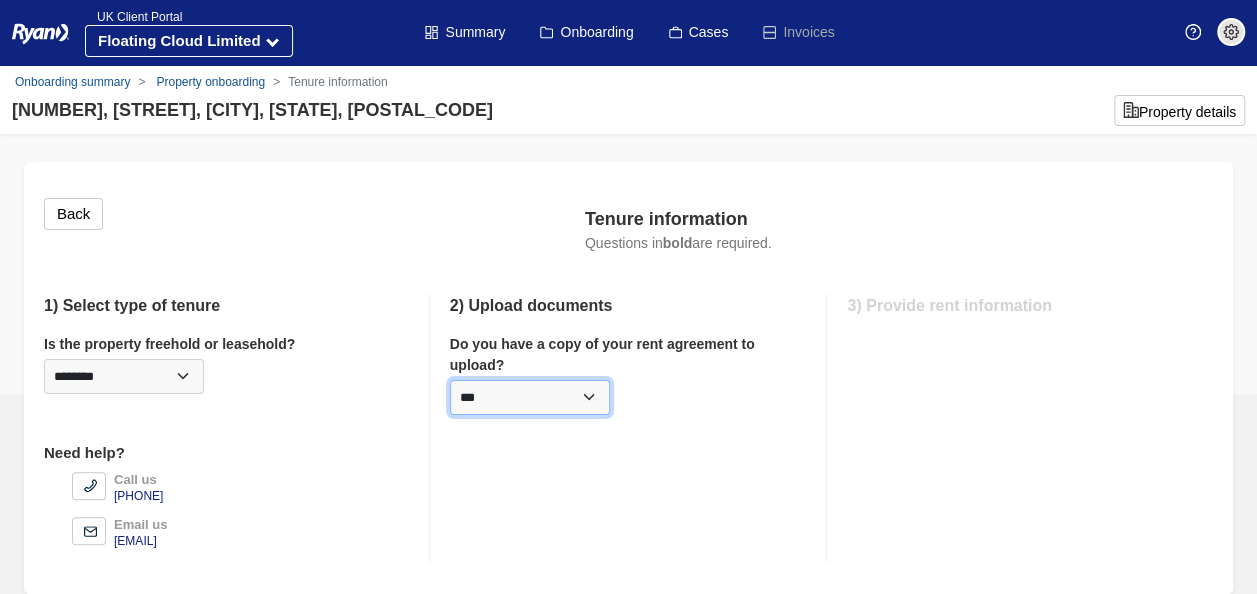 click on "*********
***
**" at bounding box center [530, 397] 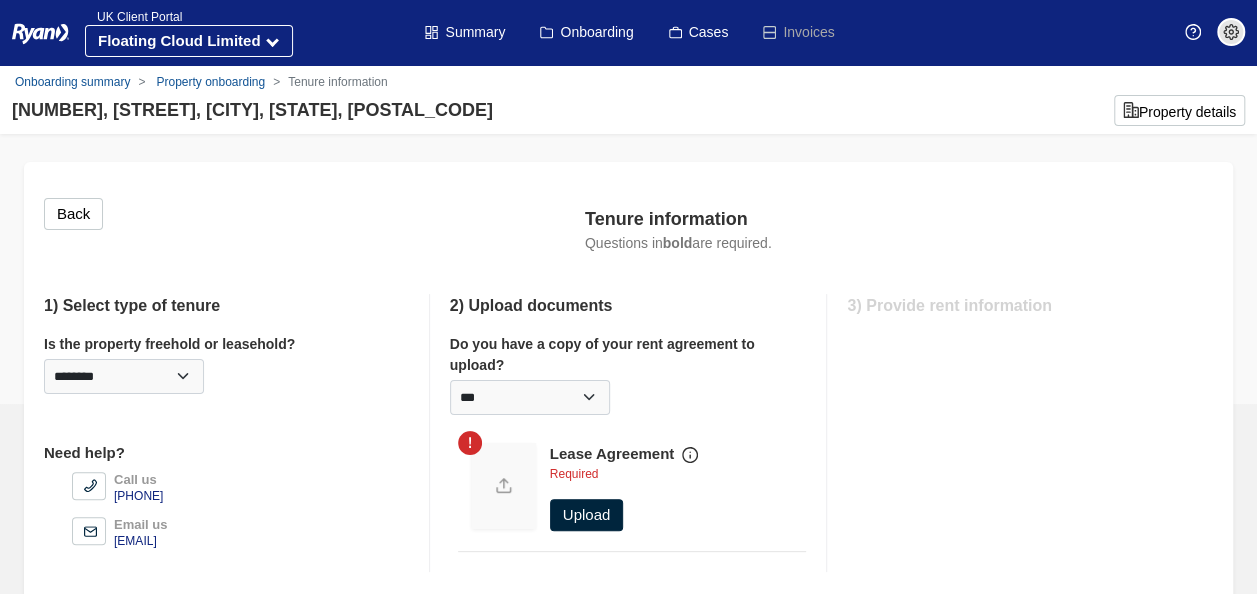 click on "Upload" at bounding box center [587, 515] 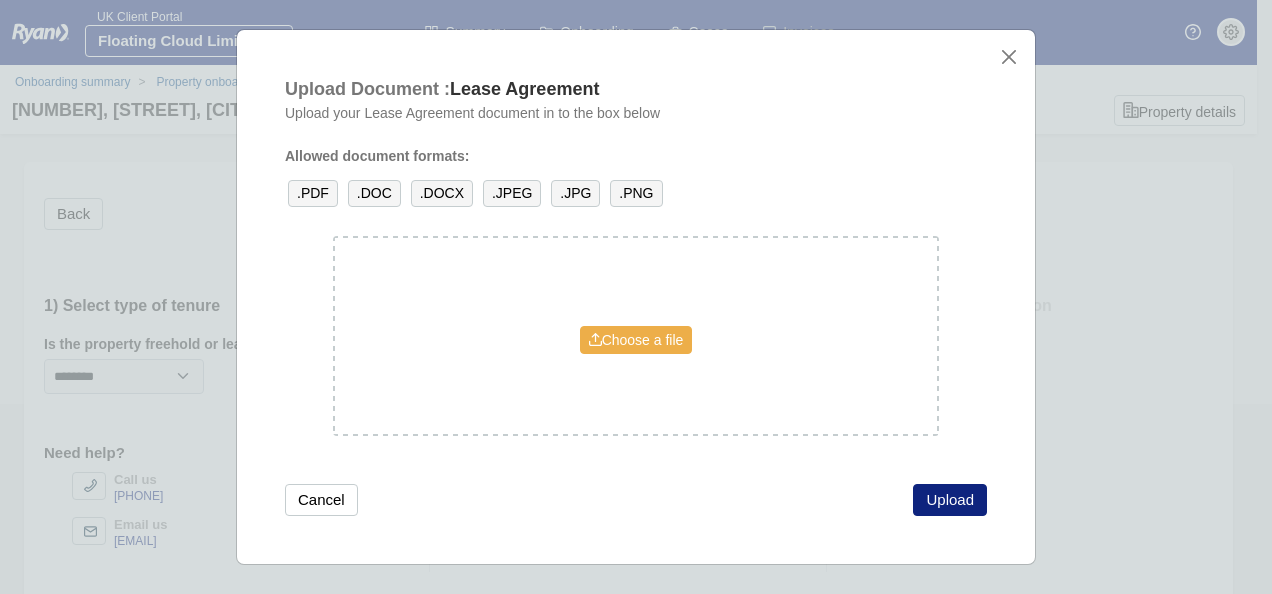 click on "Choose a file" at bounding box center [636, 340] 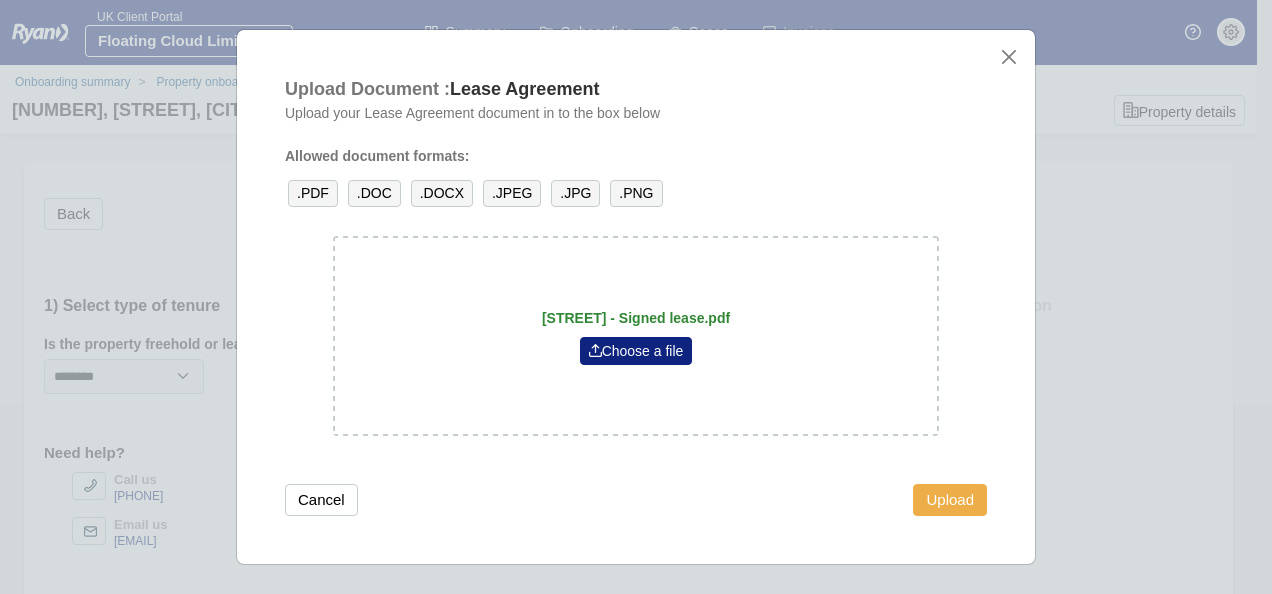 click on "Upload" at bounding box center (950, 500) 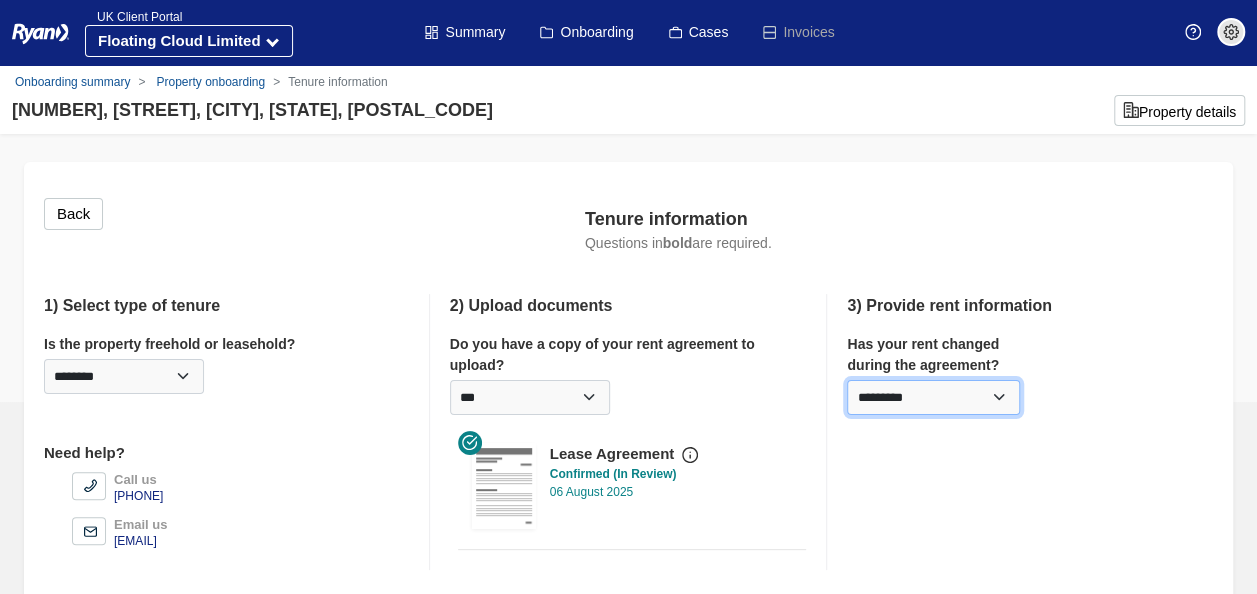 click on "*********
***
**" at bounding box center (933, 397) 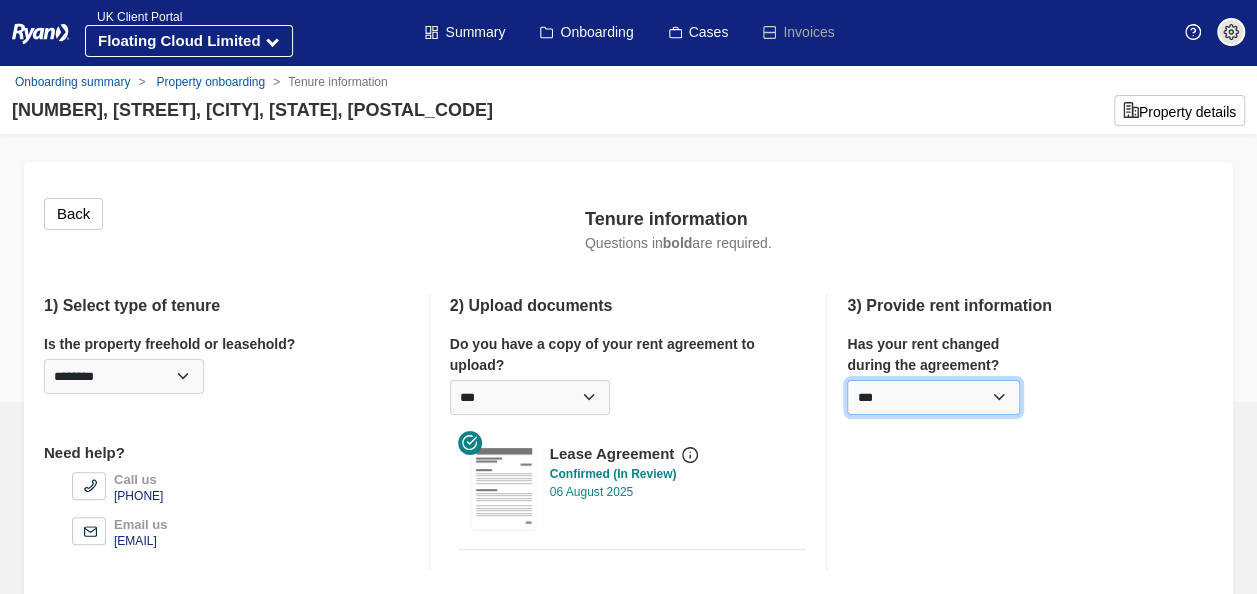 click on "*********
***
**" at bounding box center [933, 397] 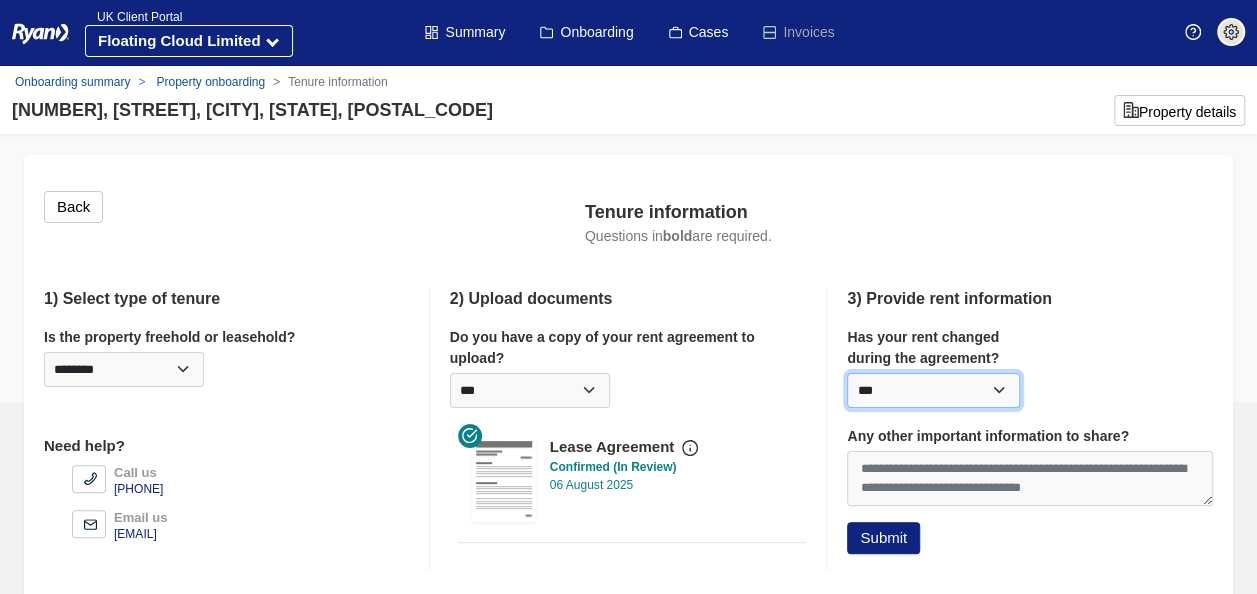 scroll, scrollTop: 19, scrollLeft: 0, axis: vertical 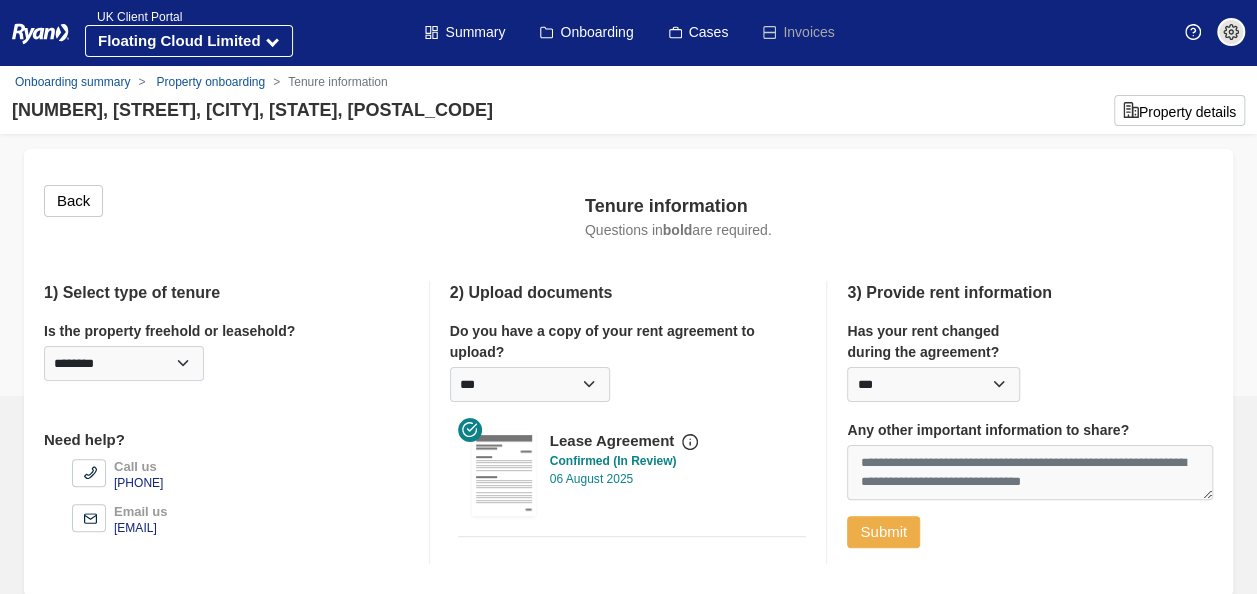 click on "Submit" at bounding box center (883, 532) 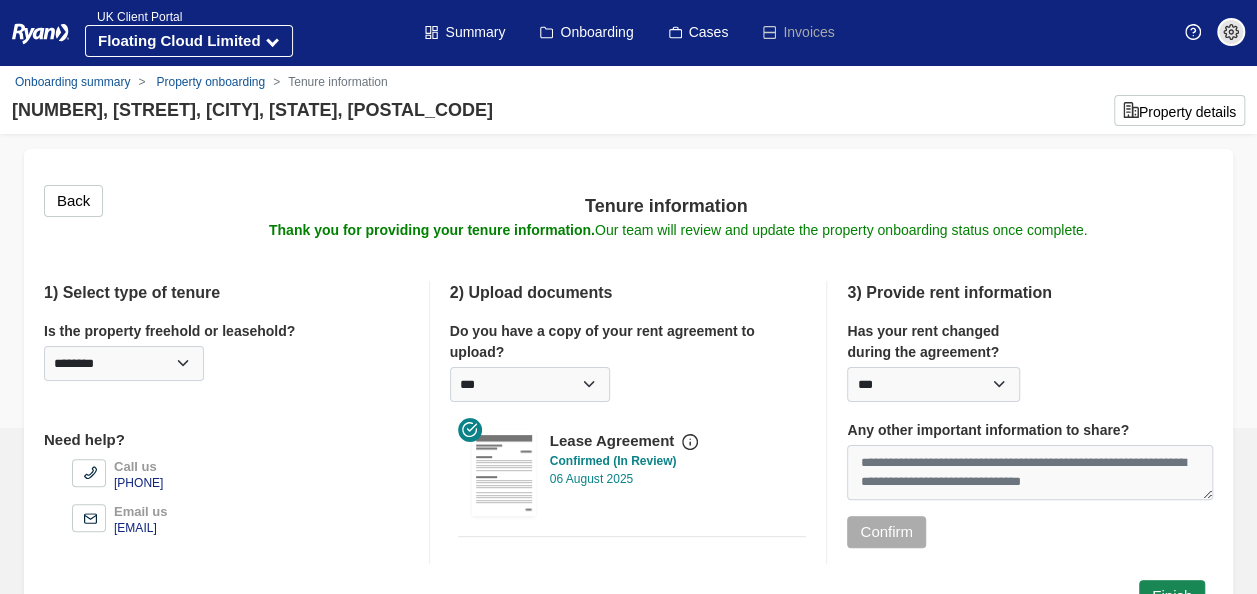 scroll, scrollTop: 50, scrollLeft: 0, axis: vertical 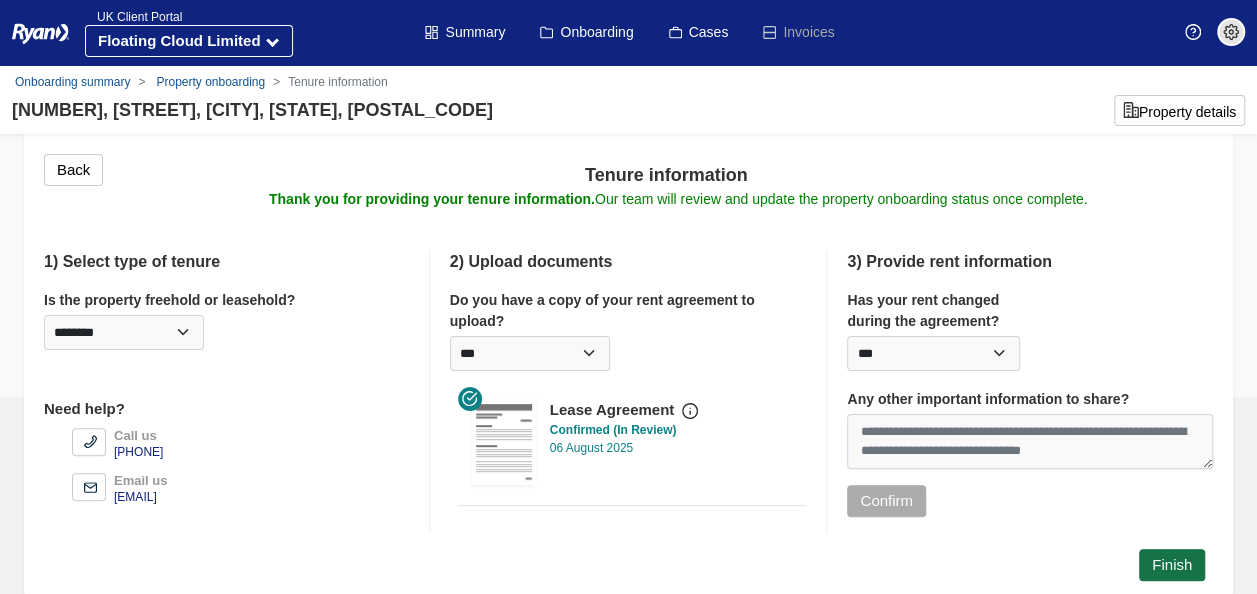 click on "Finish" at bounding box center [1172, 565] 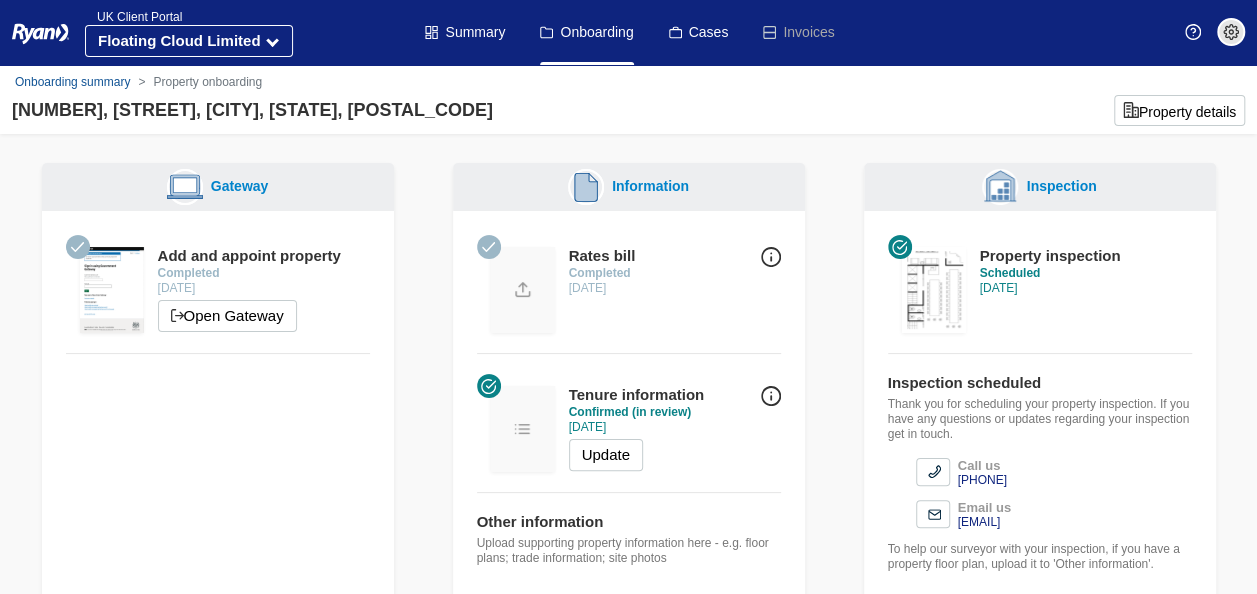 scroll, scrollTop: 0, scrollLeft: 0, axis: both 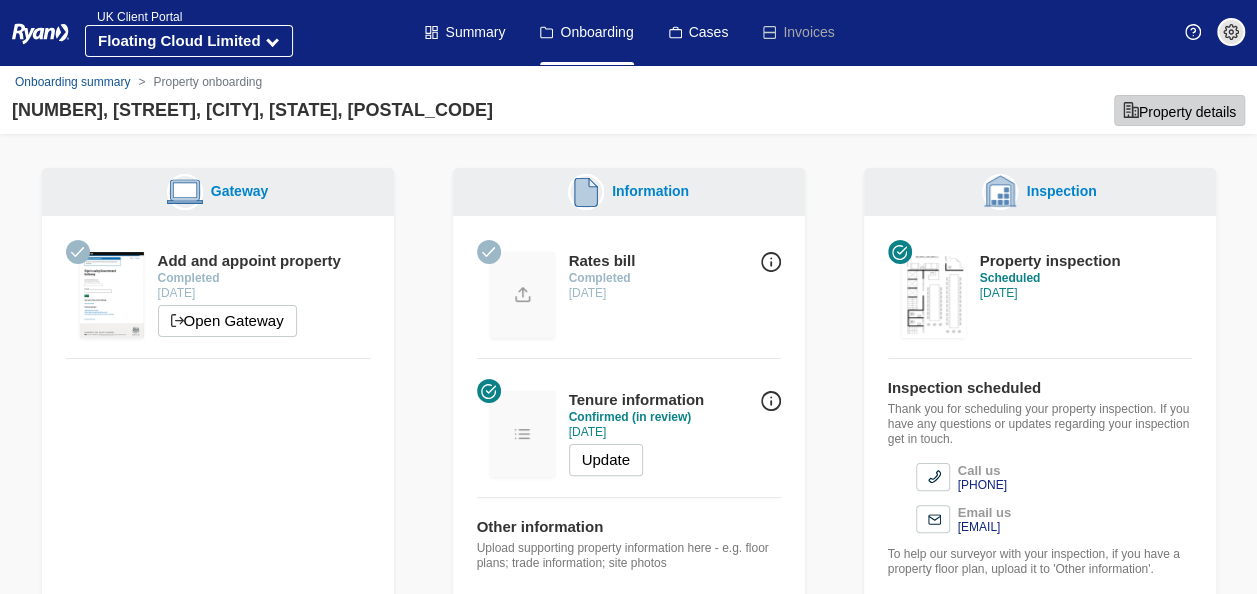 click on "Property details" at bounding box center (1179, 110) 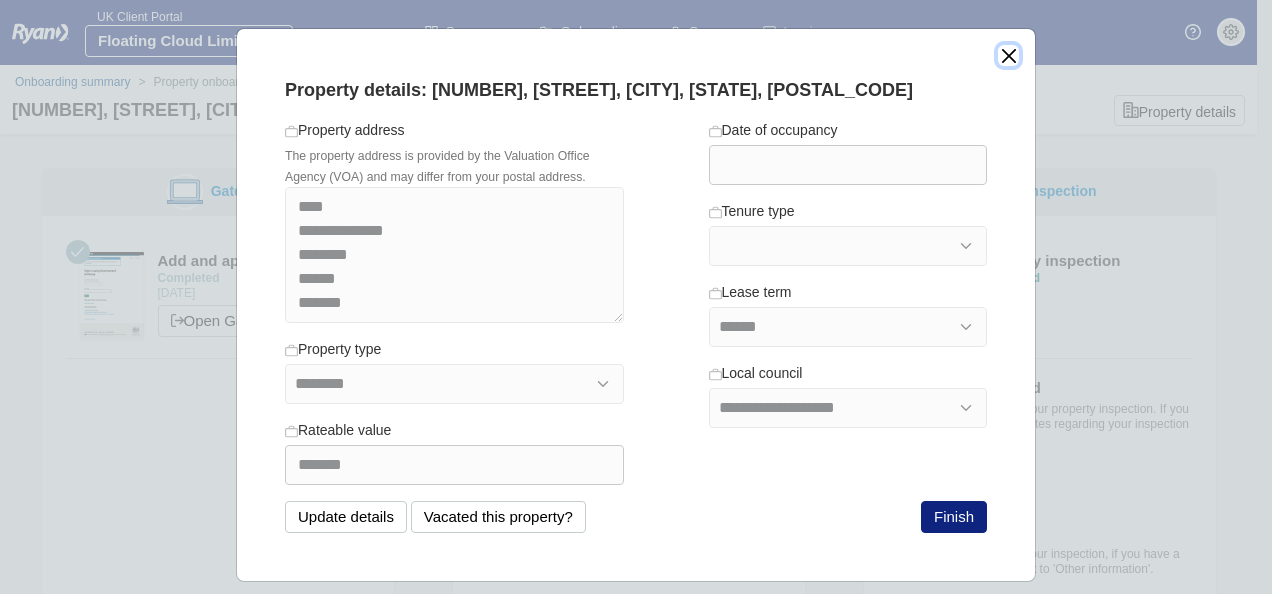 click at bounding box center [1008, 55] 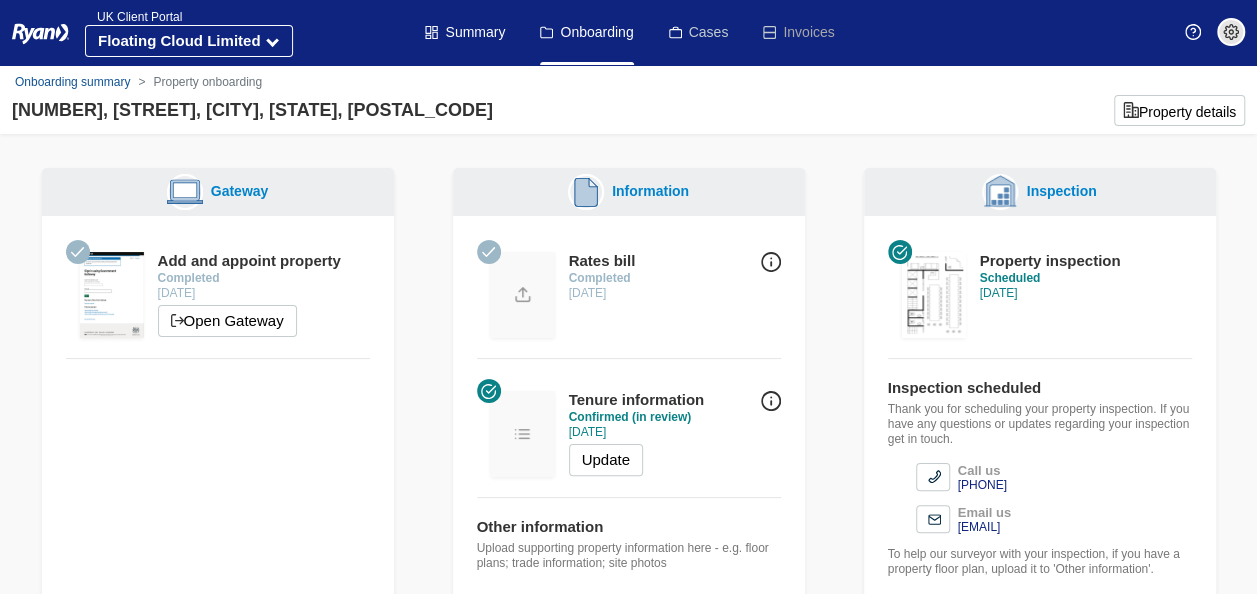 click on "Cases" at bounding box center (699, 32) 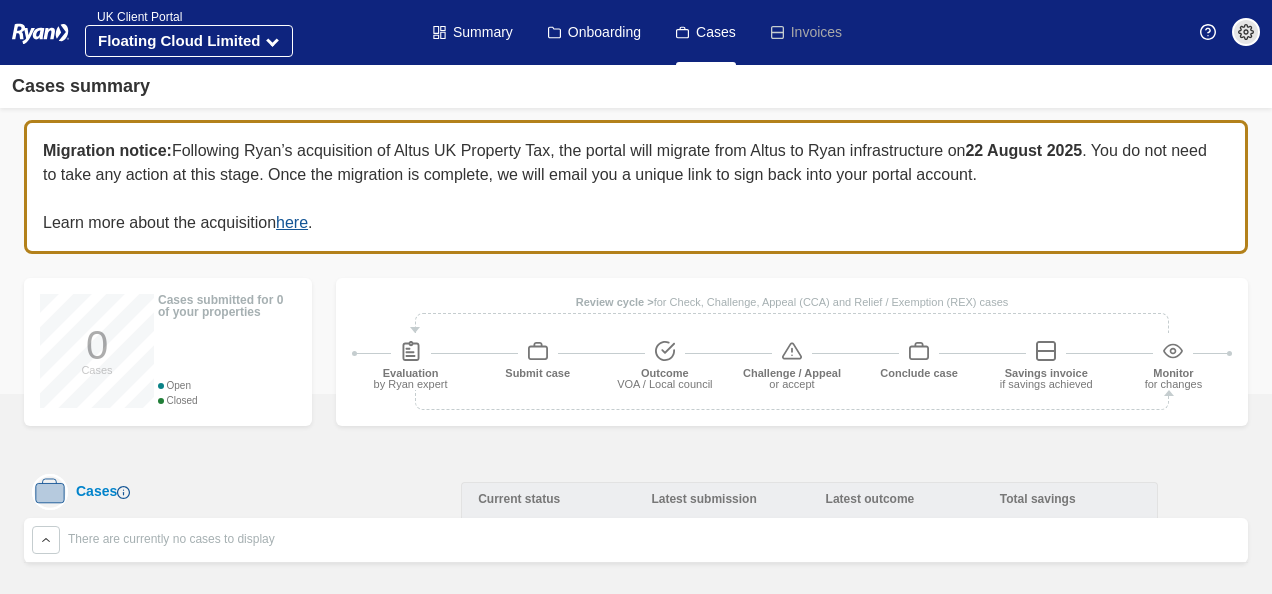 scroll, scrollTop: 0, scrollLeft: 0, axis: both 